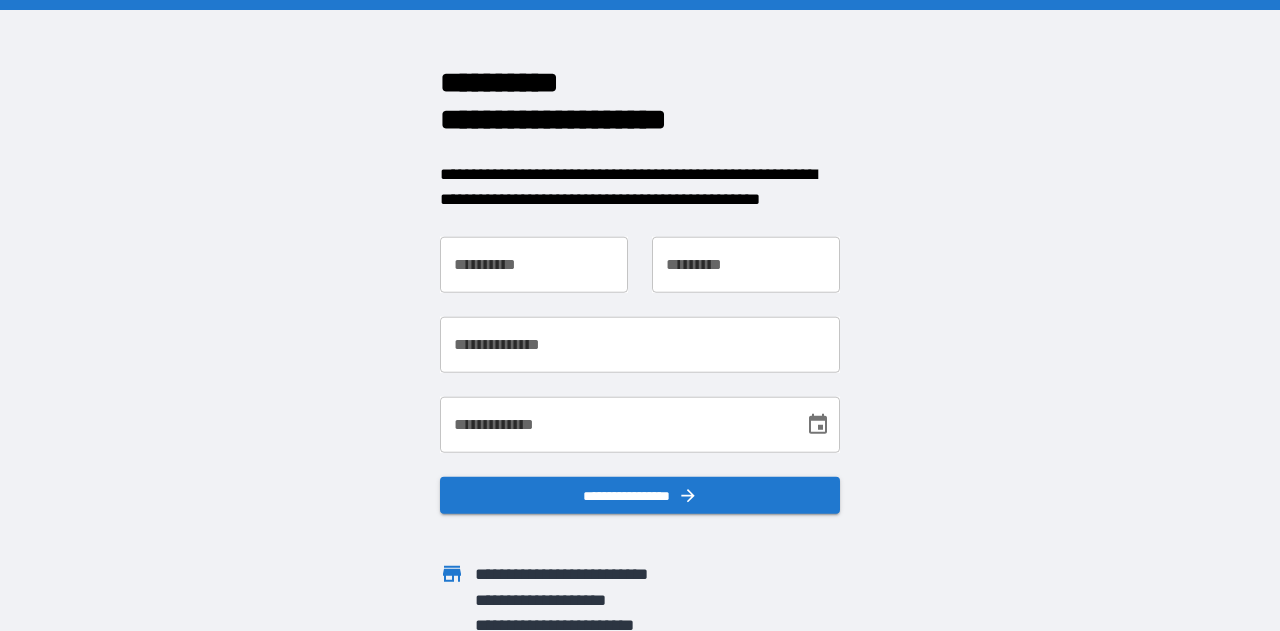 scroll, scrollTop: 0, scrollLeft: 0, axis: both 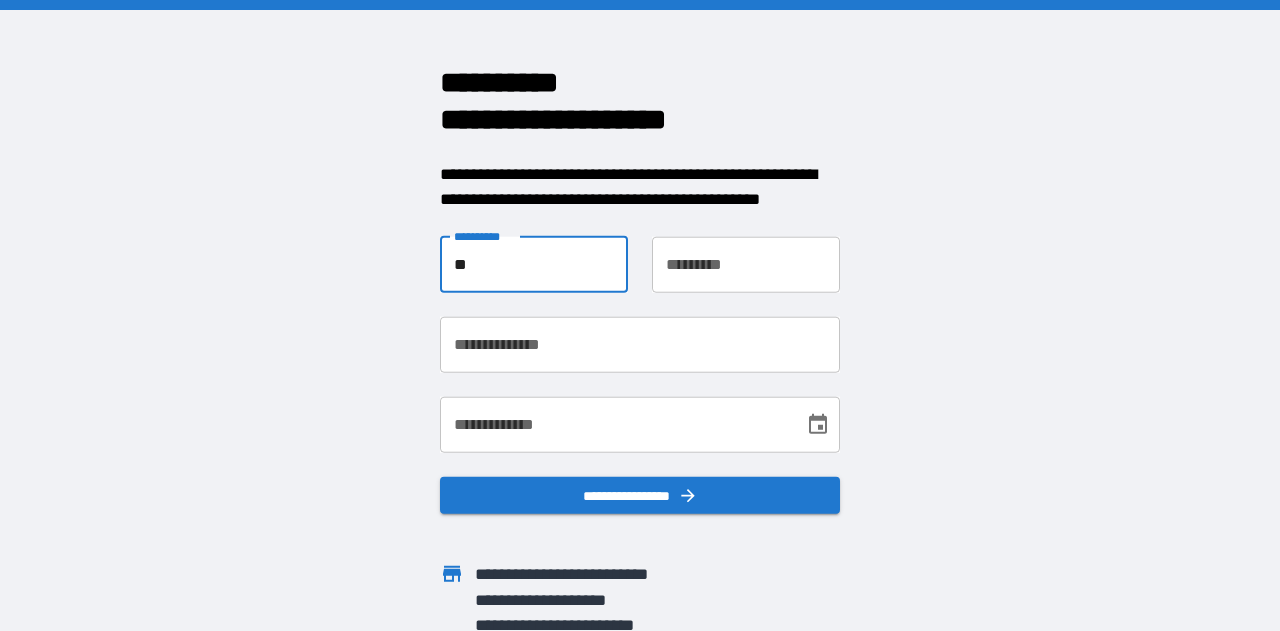 type on "*" 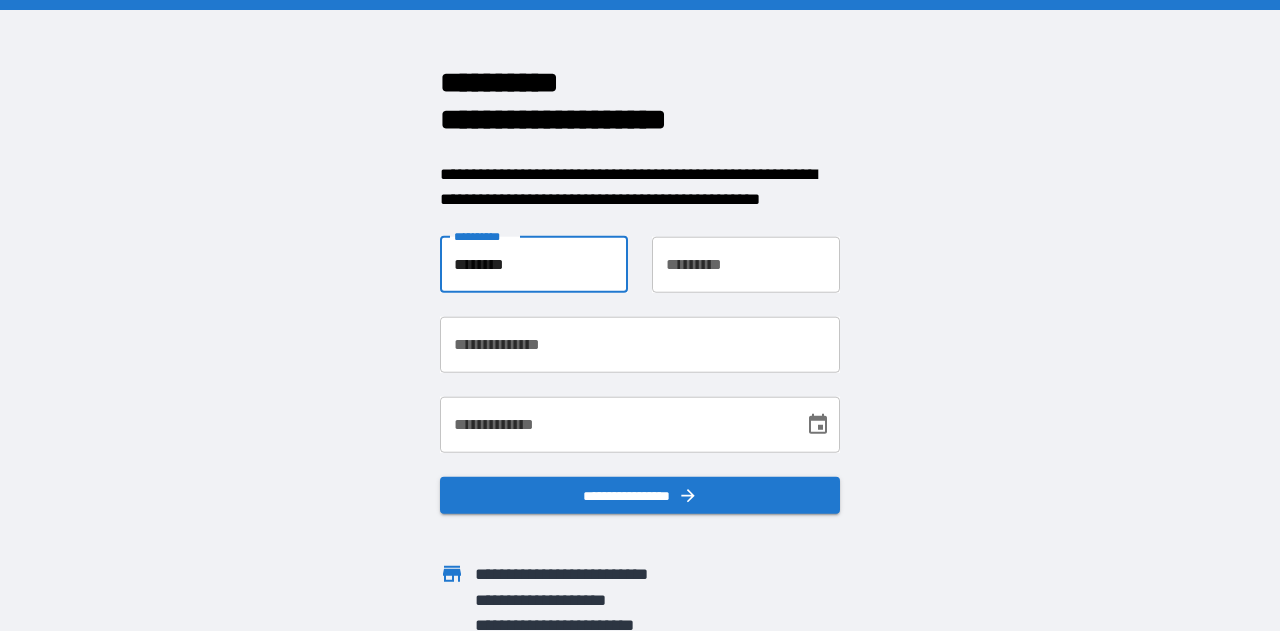 type on "********" 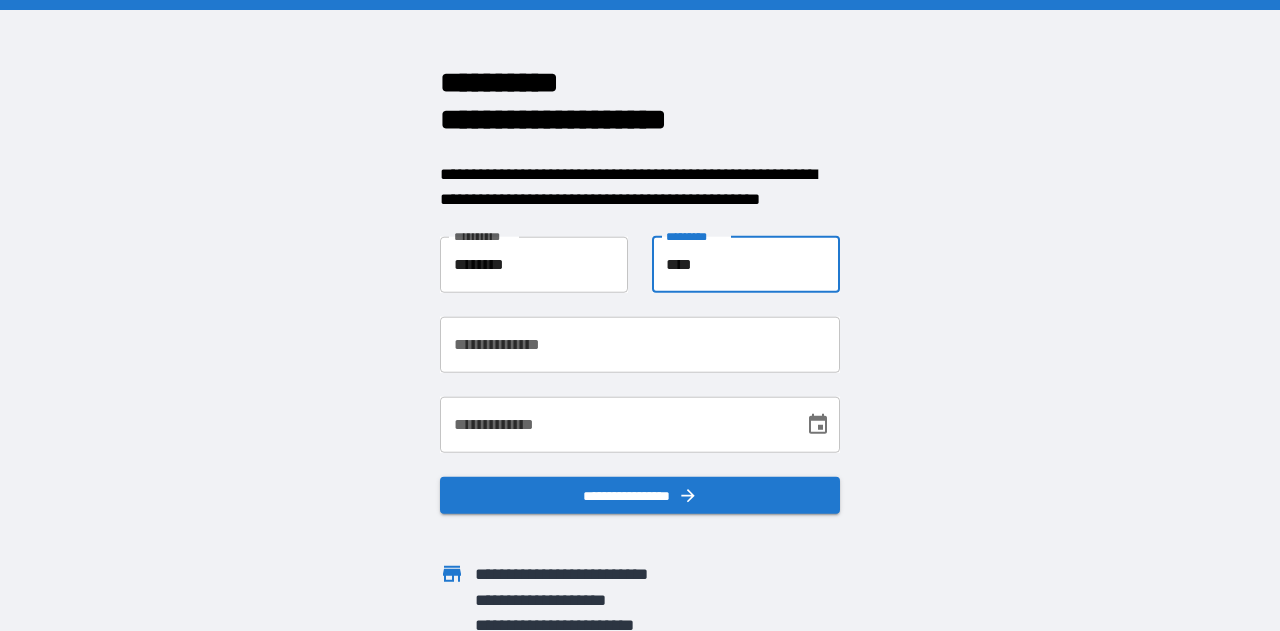 type on "****" 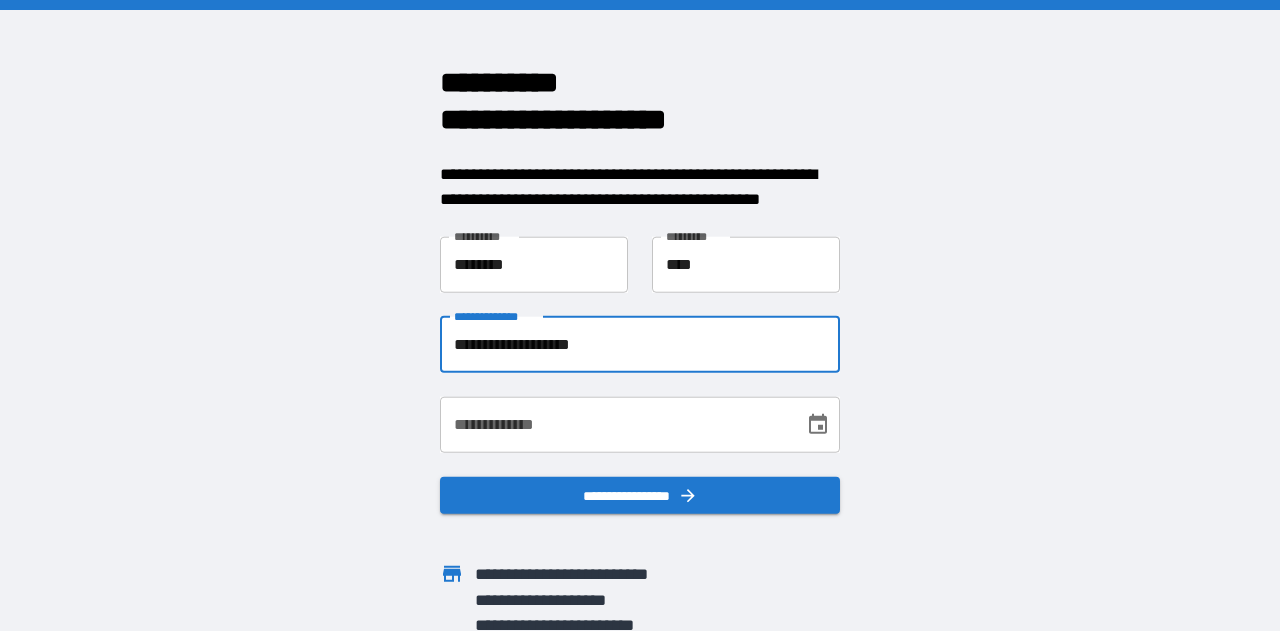 type on "**********" 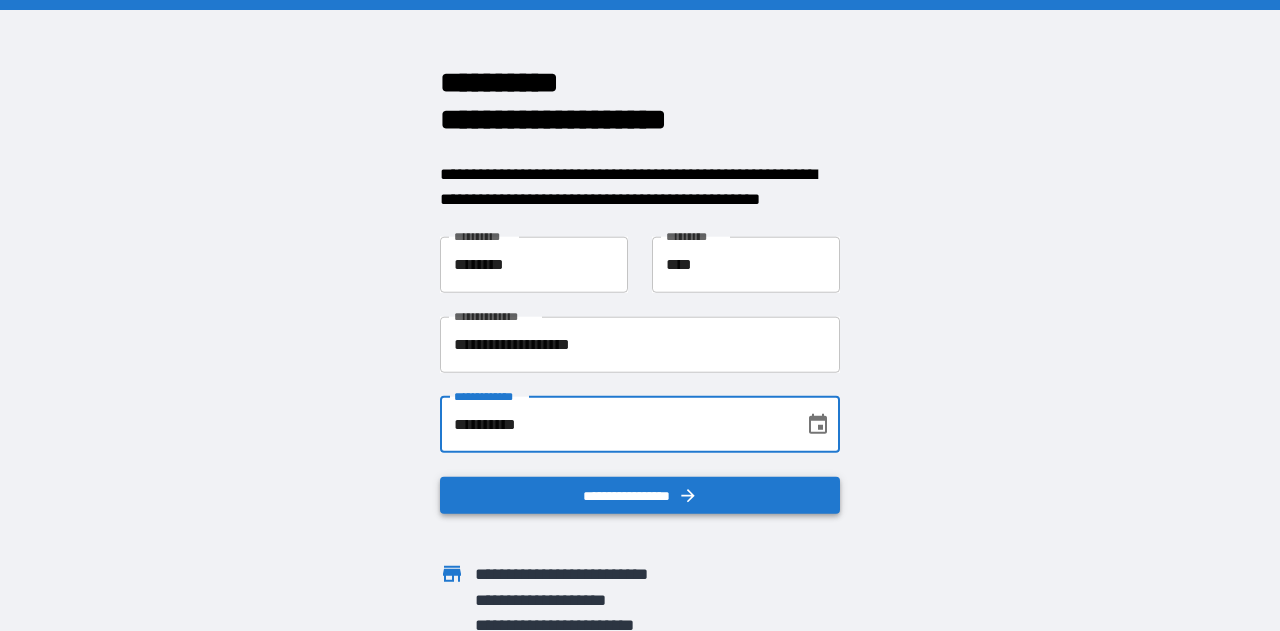 type on "**********" 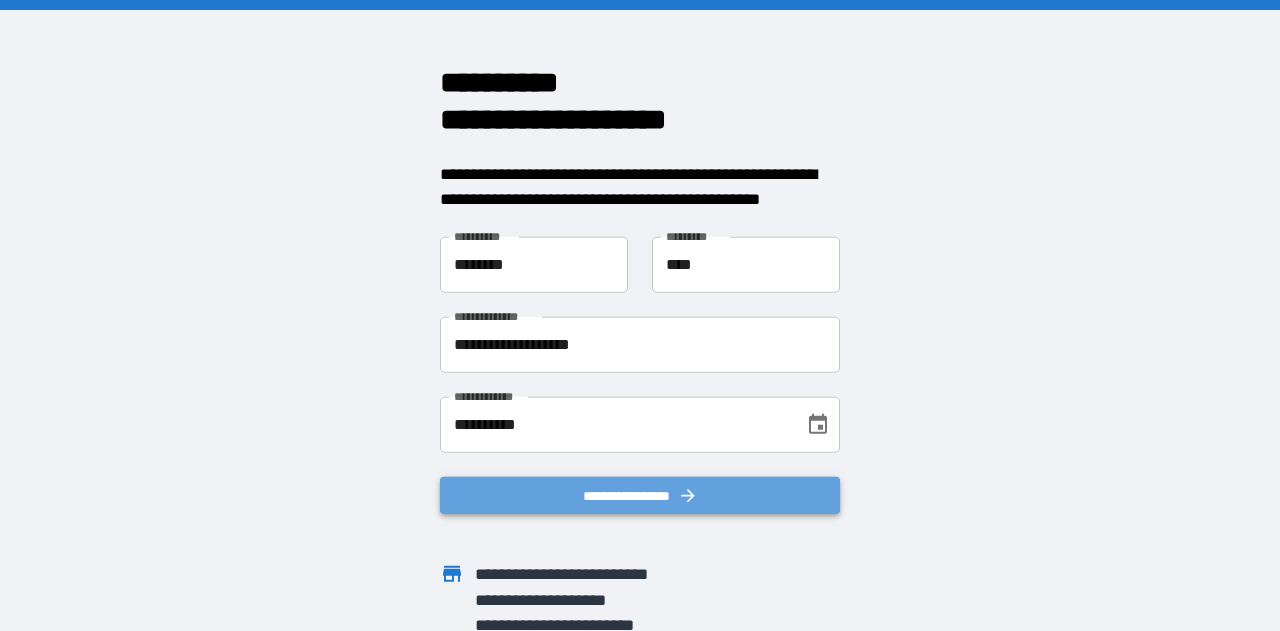 click on "**********" at bounding box center [640, 495] 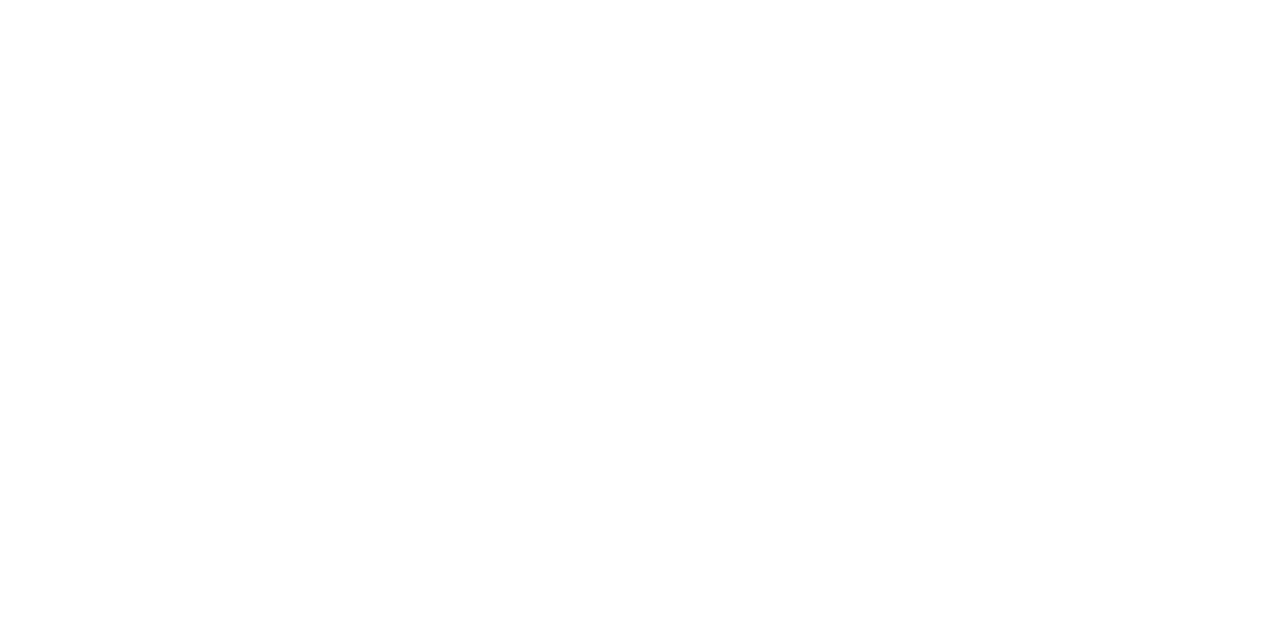 scroll, scrollTop: 0, scrollLeft: 0, axis: both 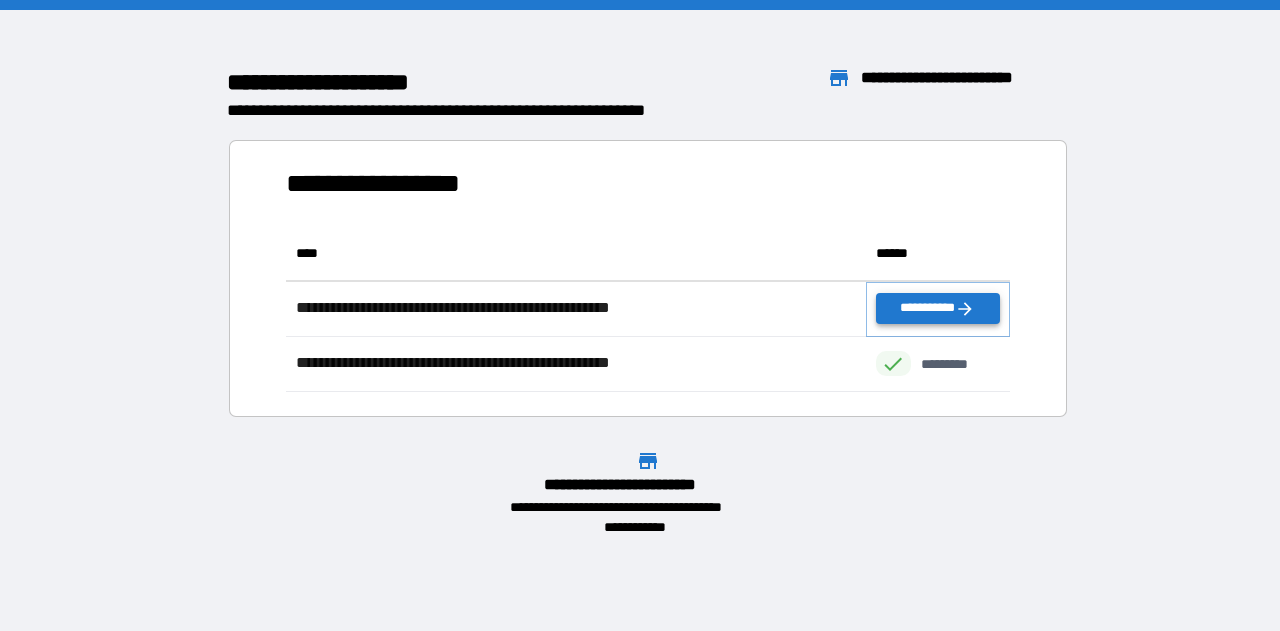 click on "**********" at bounding box center [938, 308] 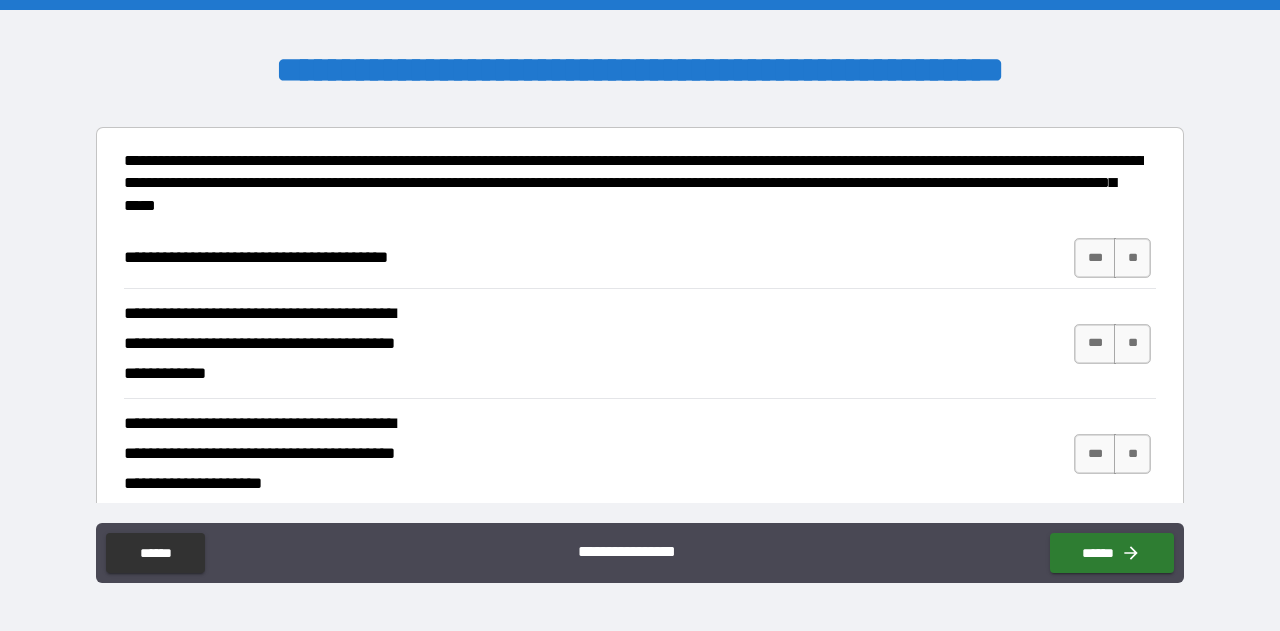 scroll, scrollTop: 500, scrollLeft: 0, axis: vertical 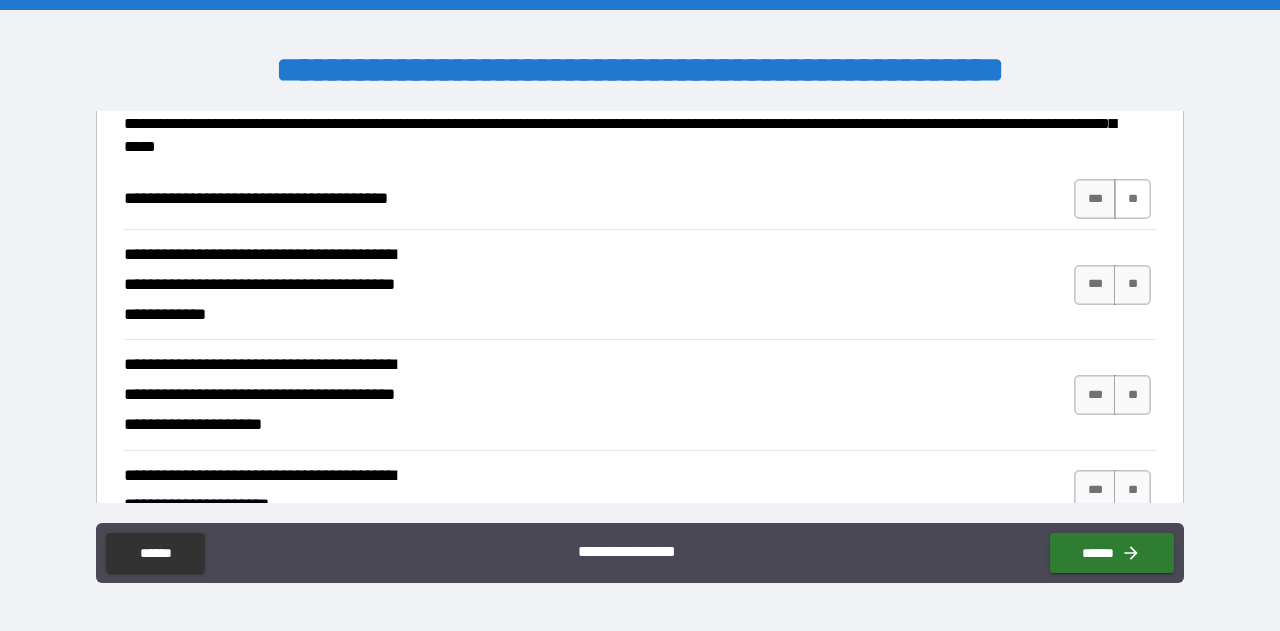 click on "**" at bounding box center [1132, 199] 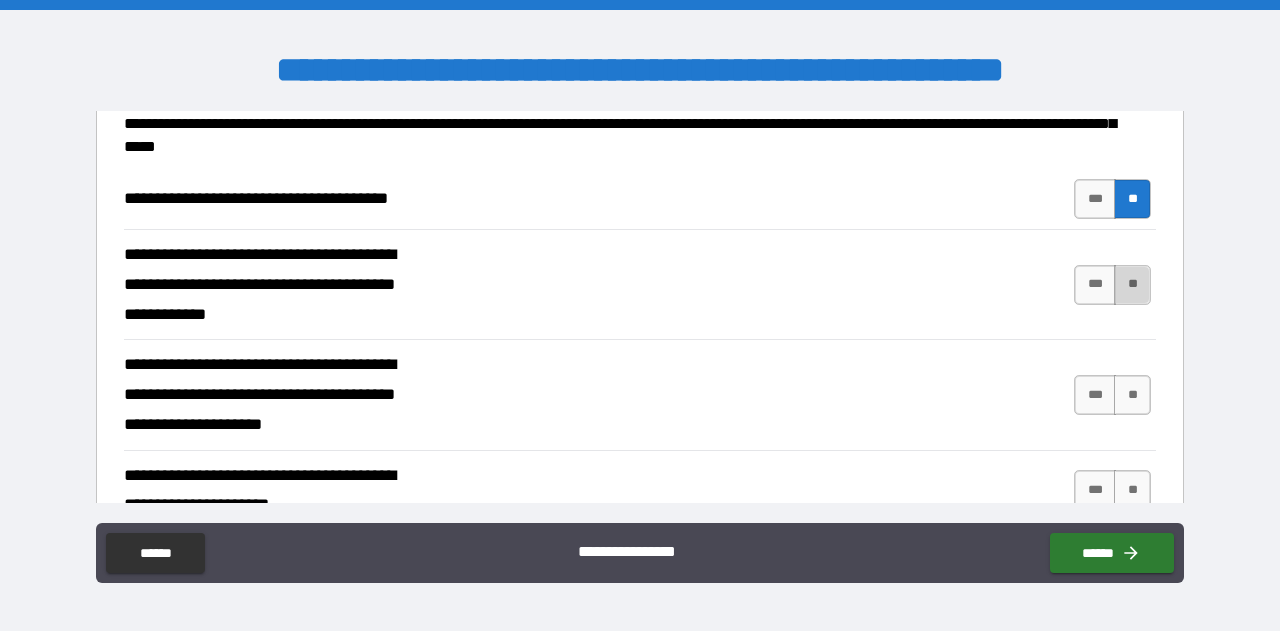 click on "**" at bounding box center [1132, 285] 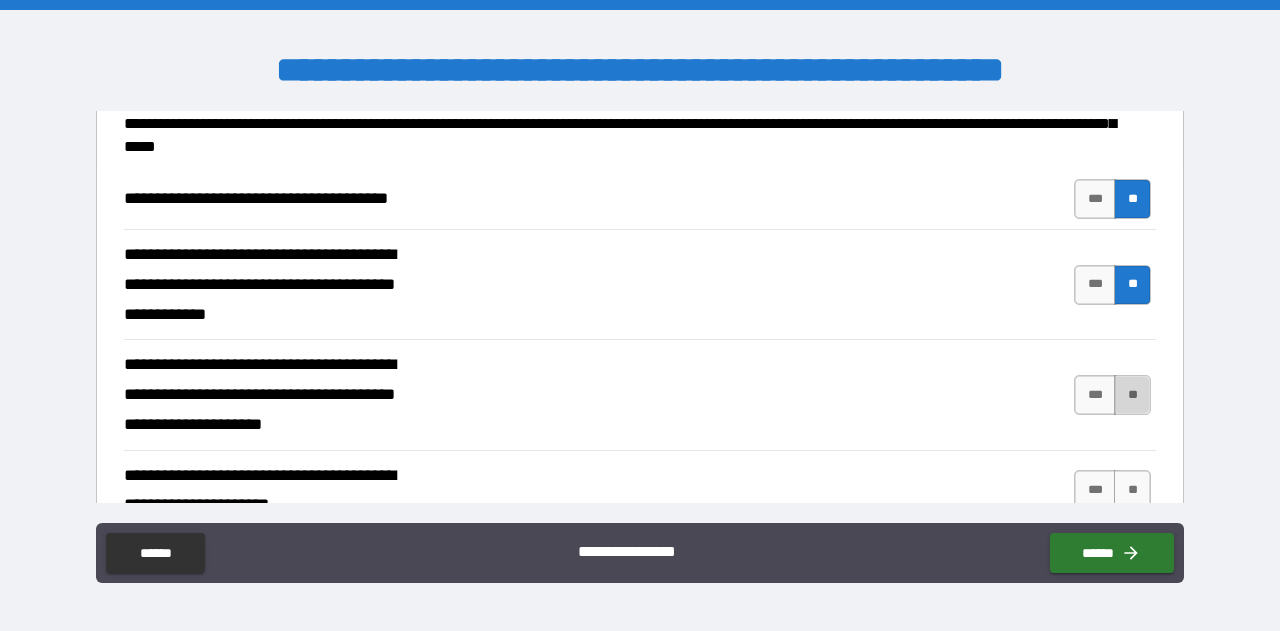 click on "**" at bounding box center (1132, 395) 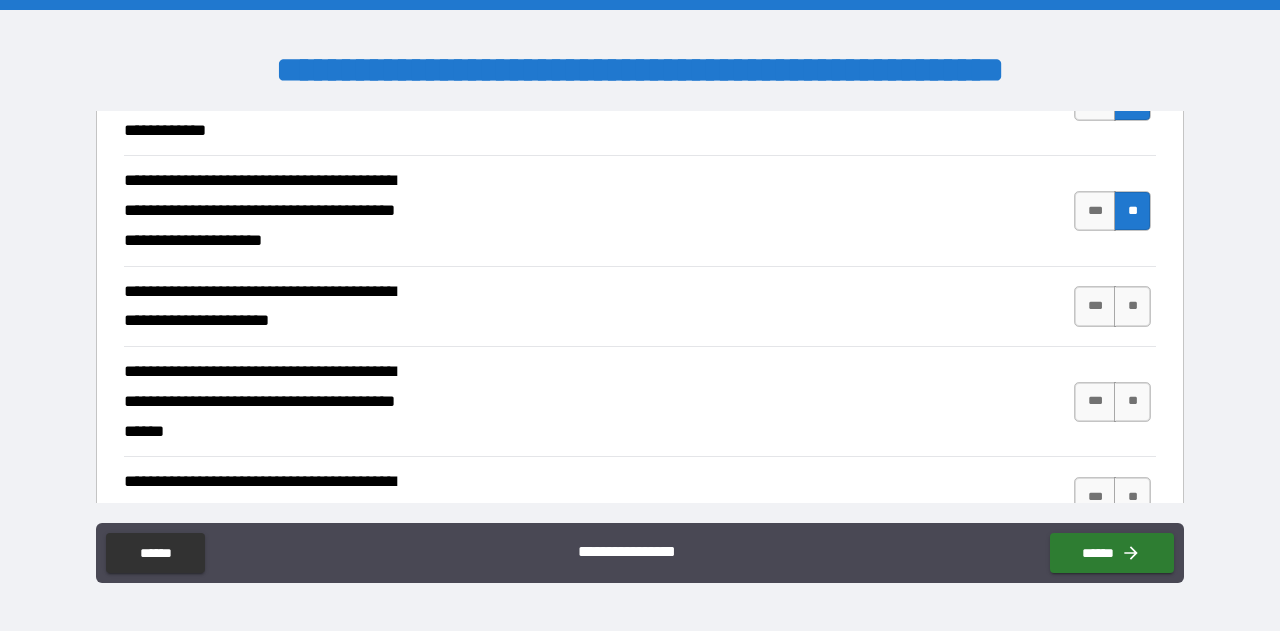 scroll, scrollTop: 700, scrollLeft: 0, axis: vertical 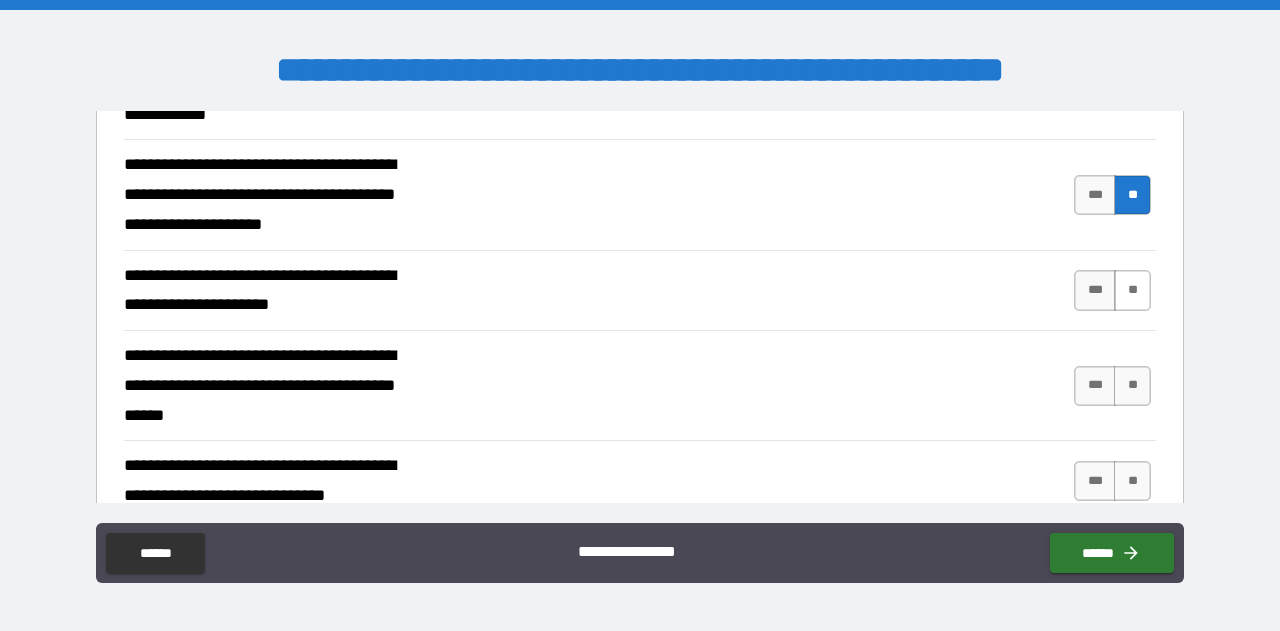 click on "**" at bounding box center (1132, 290) 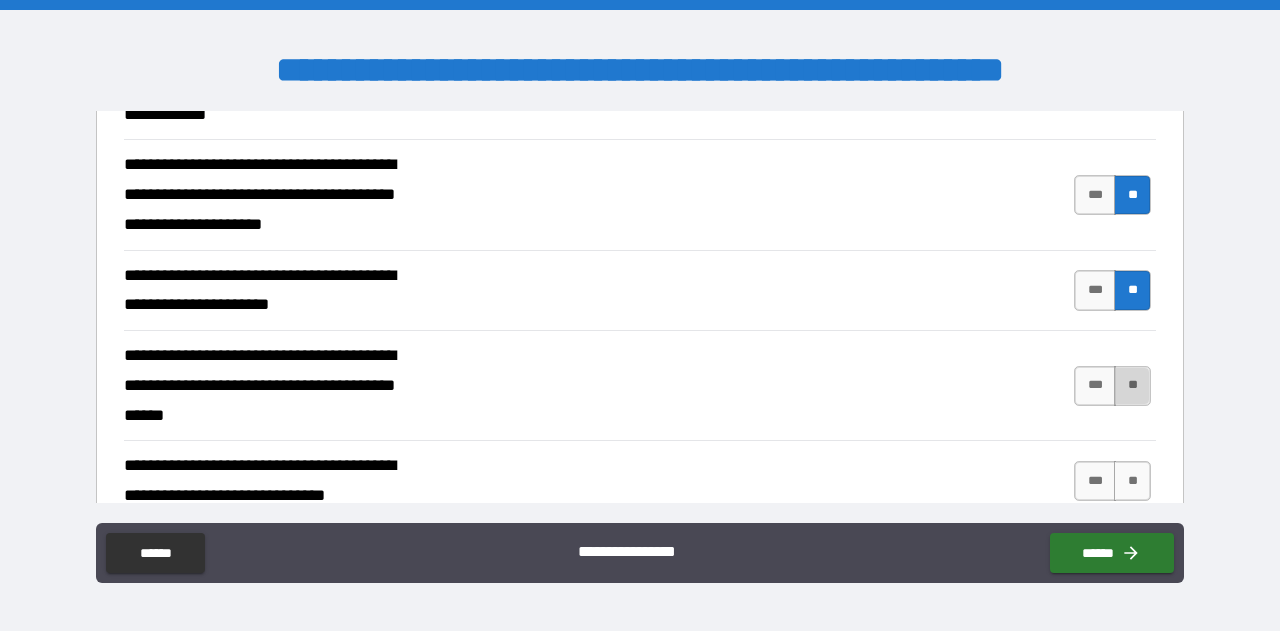 click on "**" at bounding box center [1132, 386] 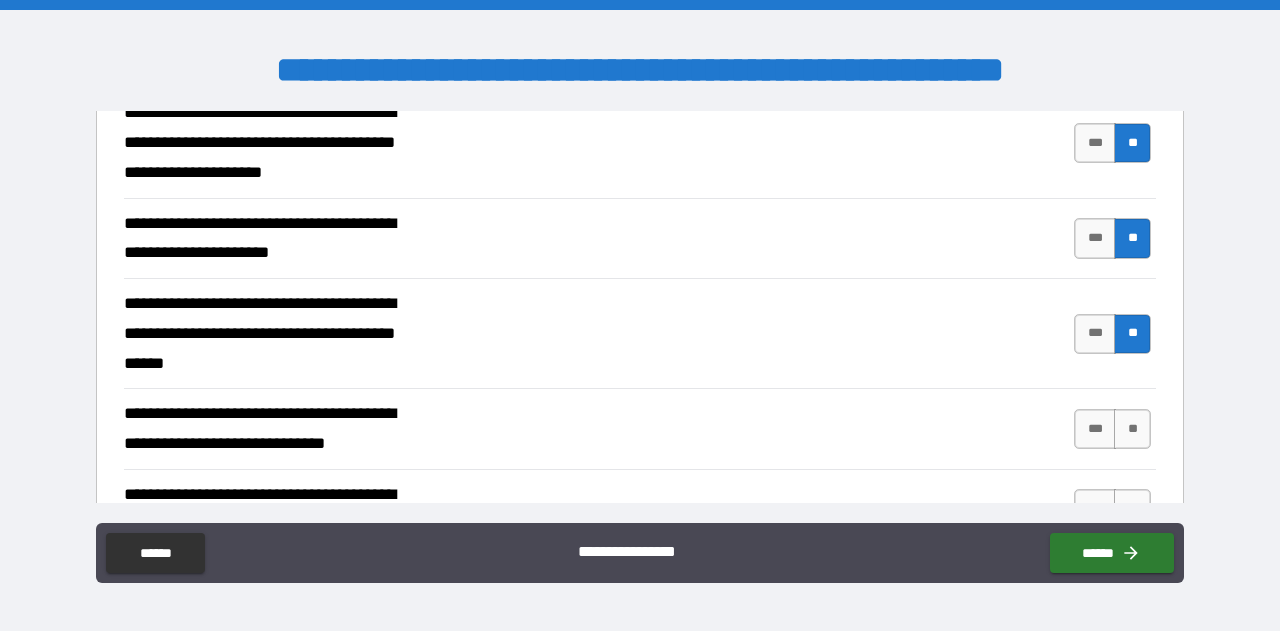 scroll, scrollTop: 800, scrollLeft: 0, axis: vertical 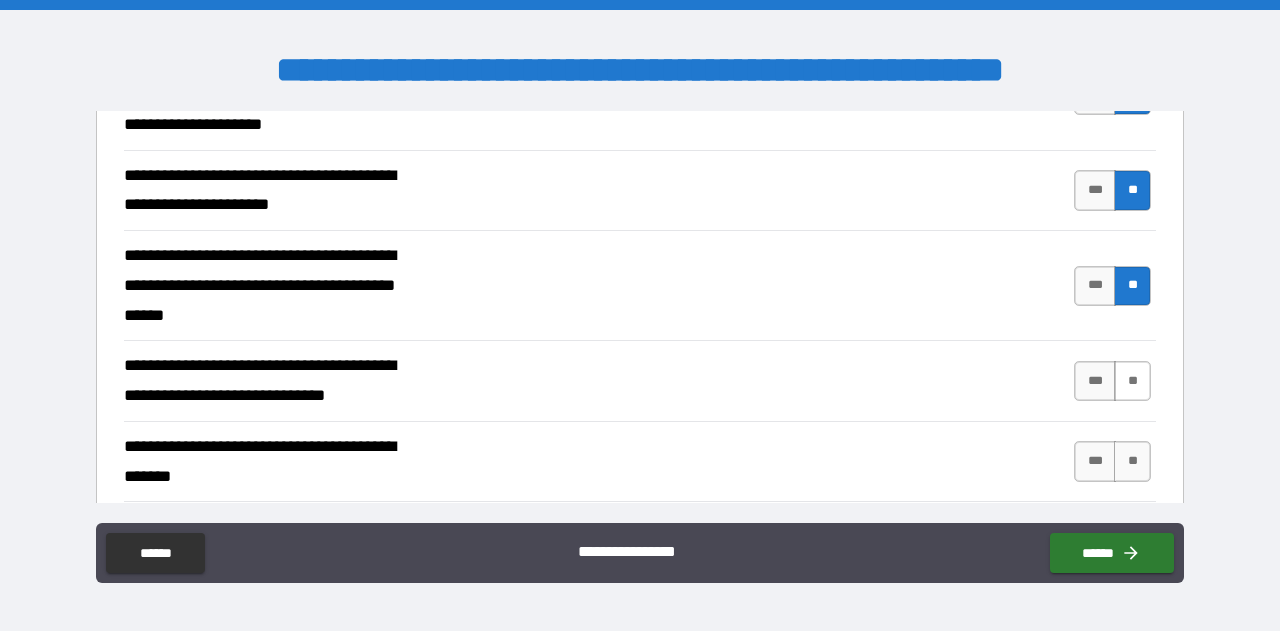 click on "**" at bounding box center [1132, 381] 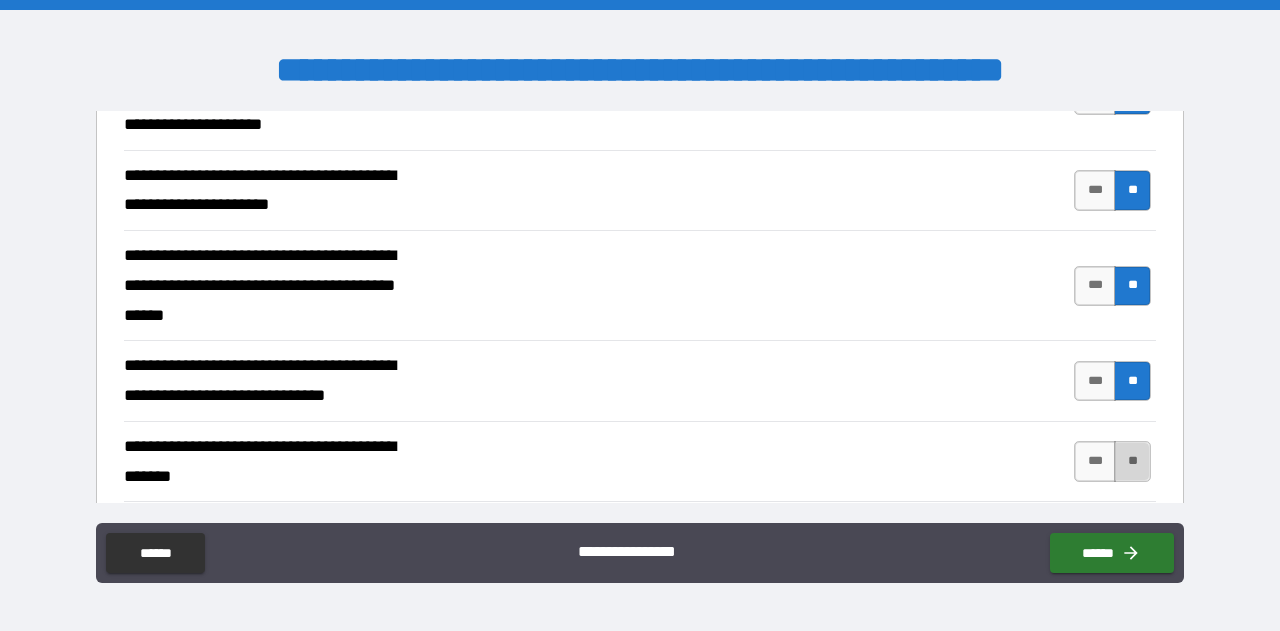click on "**" at bounding box center (1132, 461) 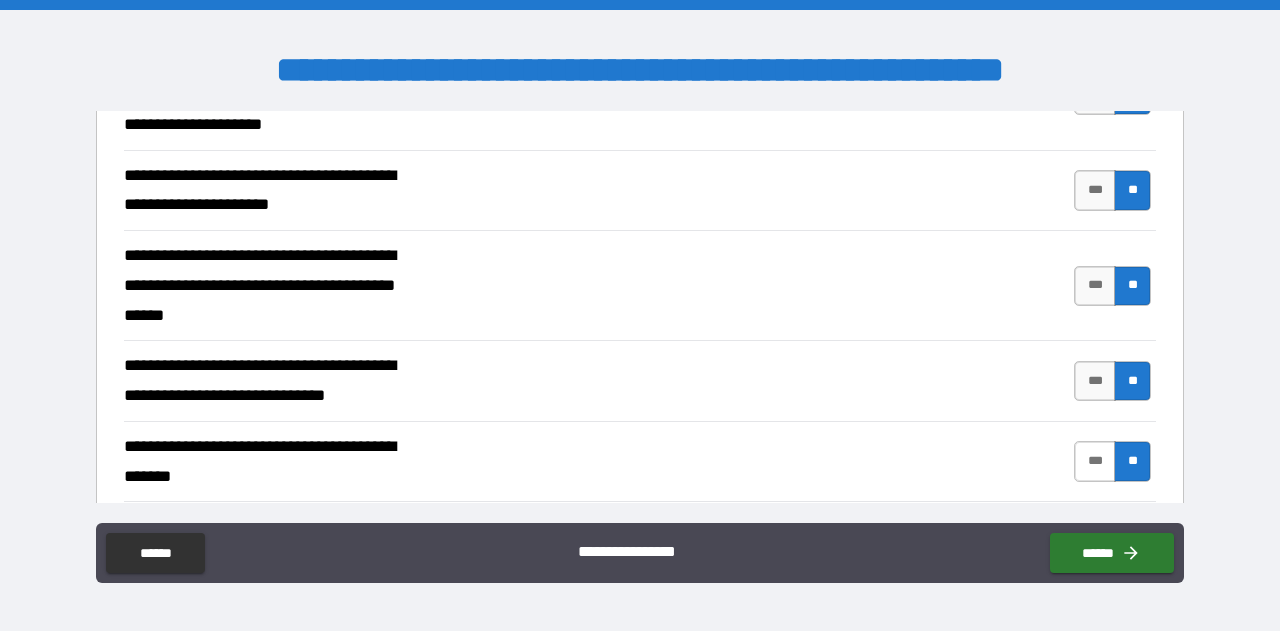 click on "***" at bounding box center [1095, 461] 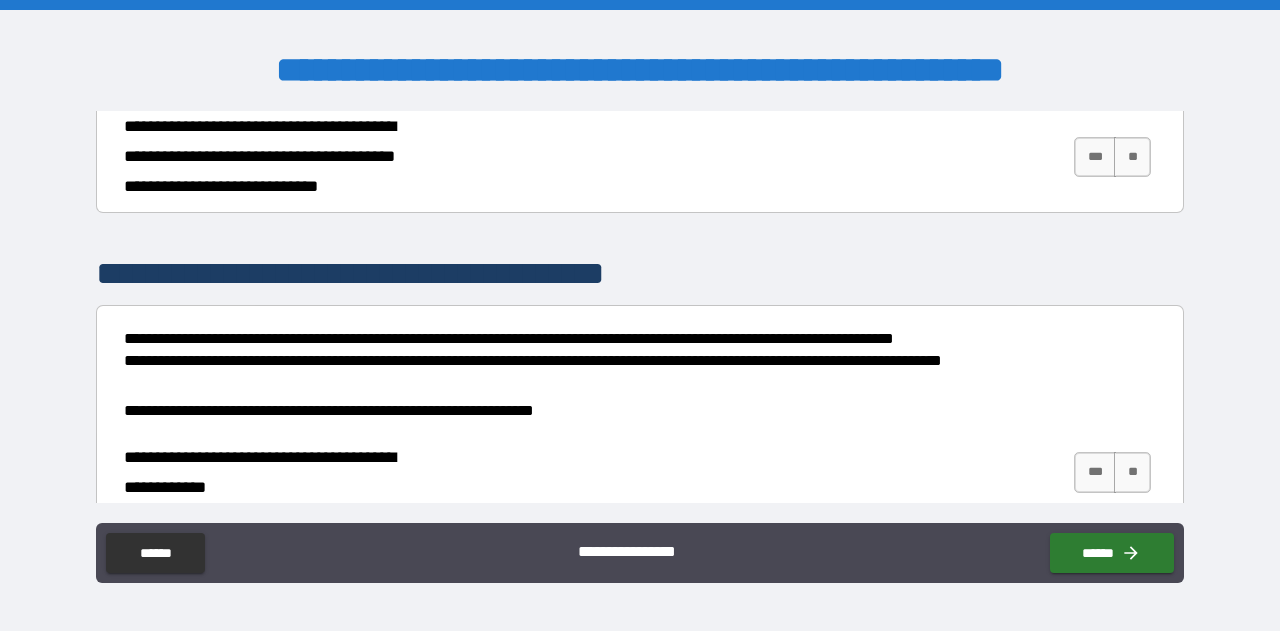 scroll, scrollTop: 1100, scrollLeft: 0, axis: vertical 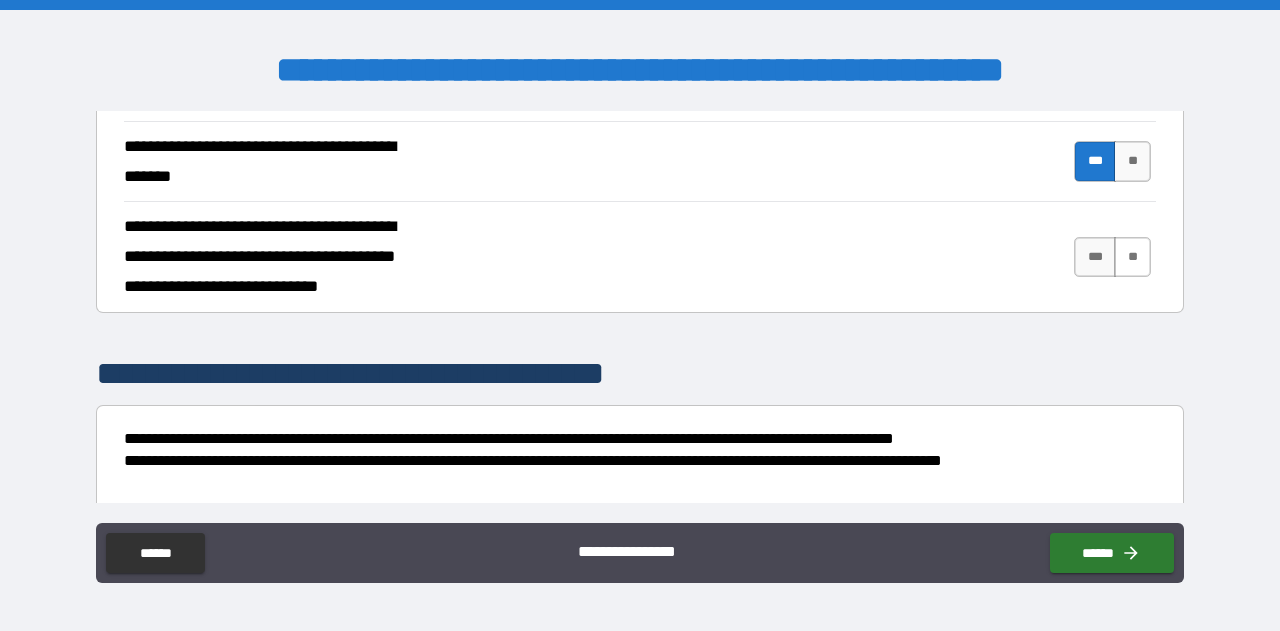 click on "**" at bounding box center (1132, 257) 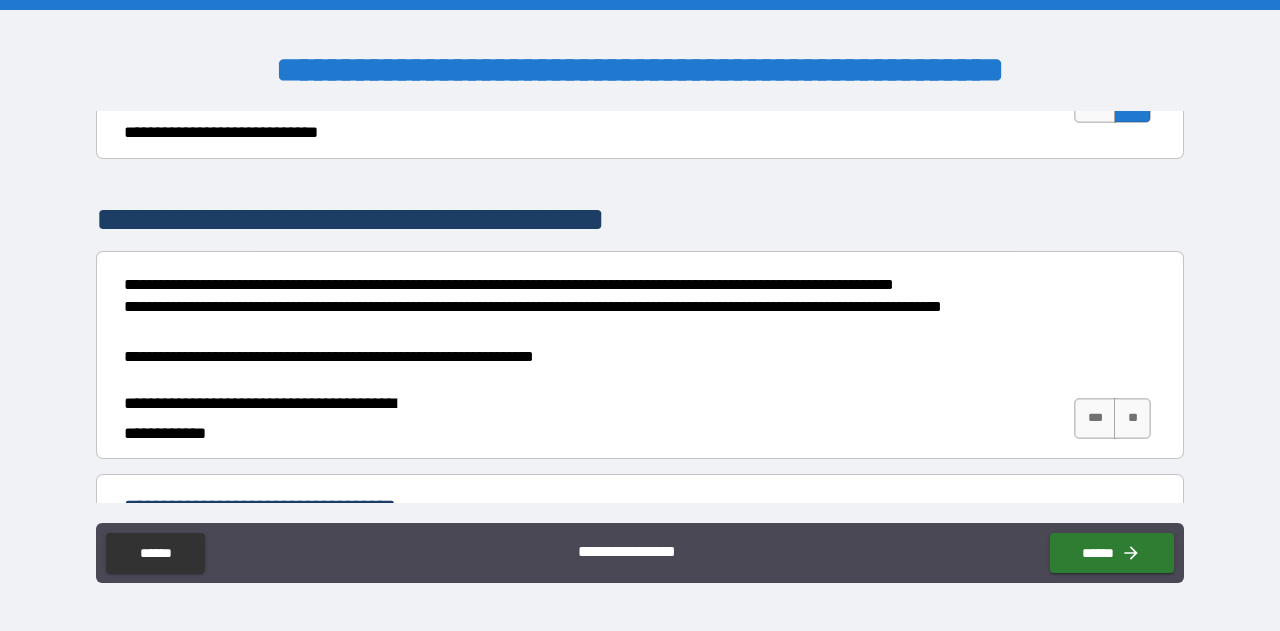 scroll, scrollTop: 1300, scrollLeft: 0, axis: vertical 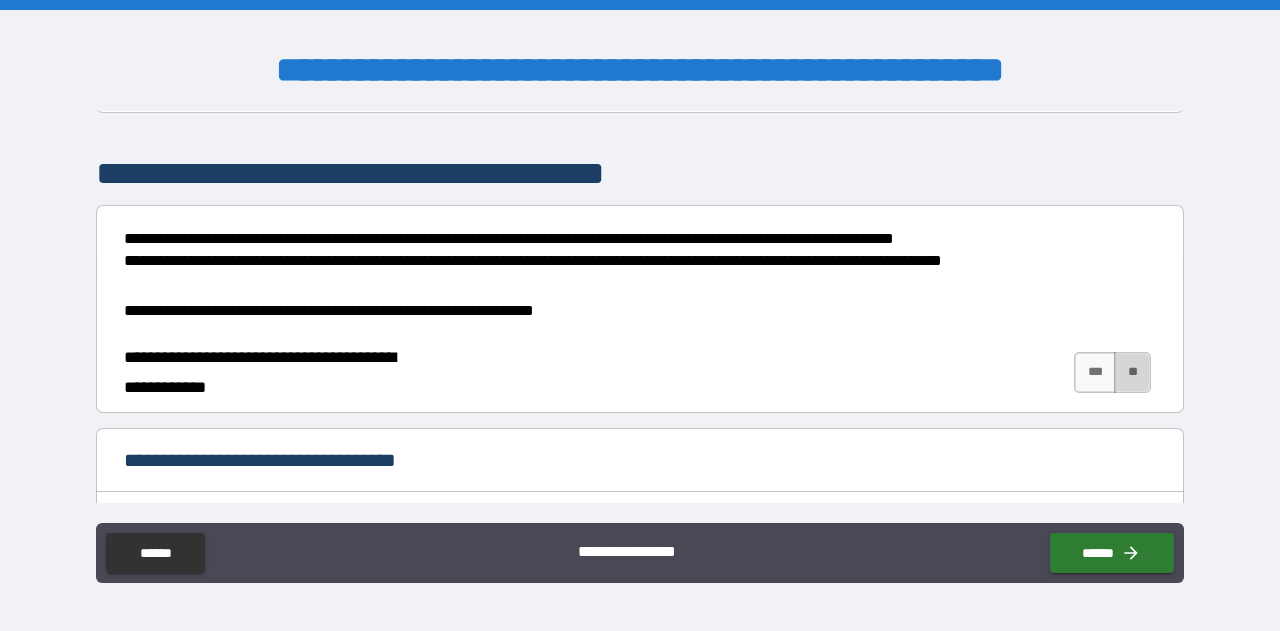 click on "**" at bounding box center (1132, 372) 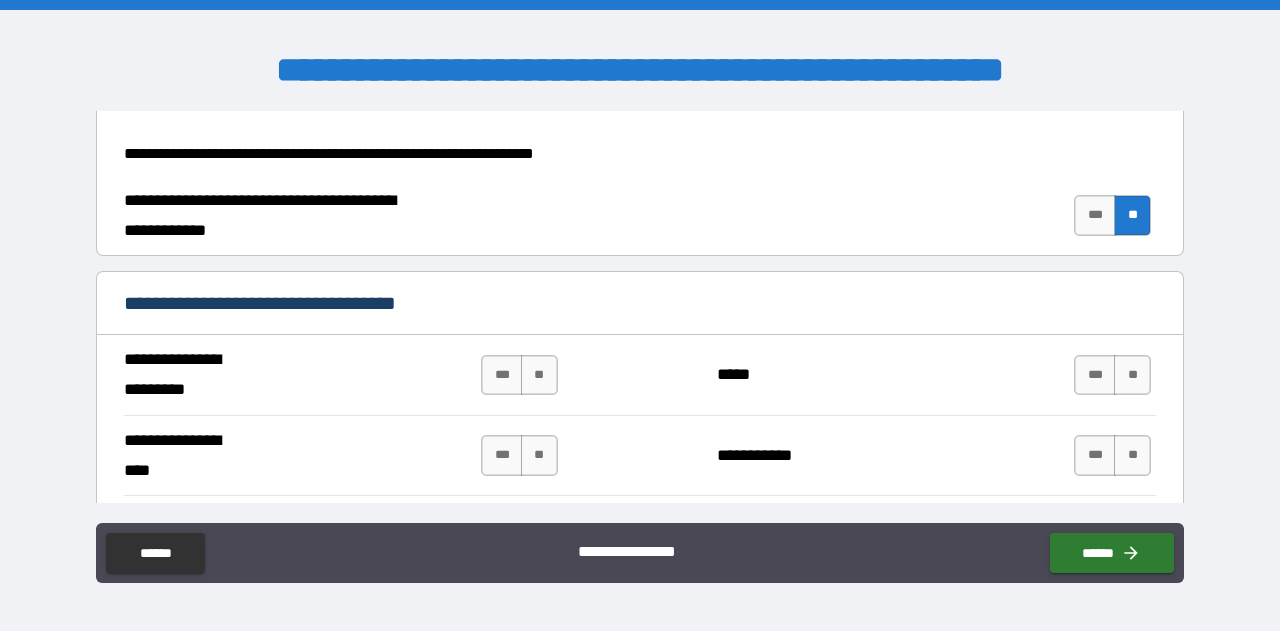 scroll, scrollTop: 1500, scrollLeft: 0, axis: vertical 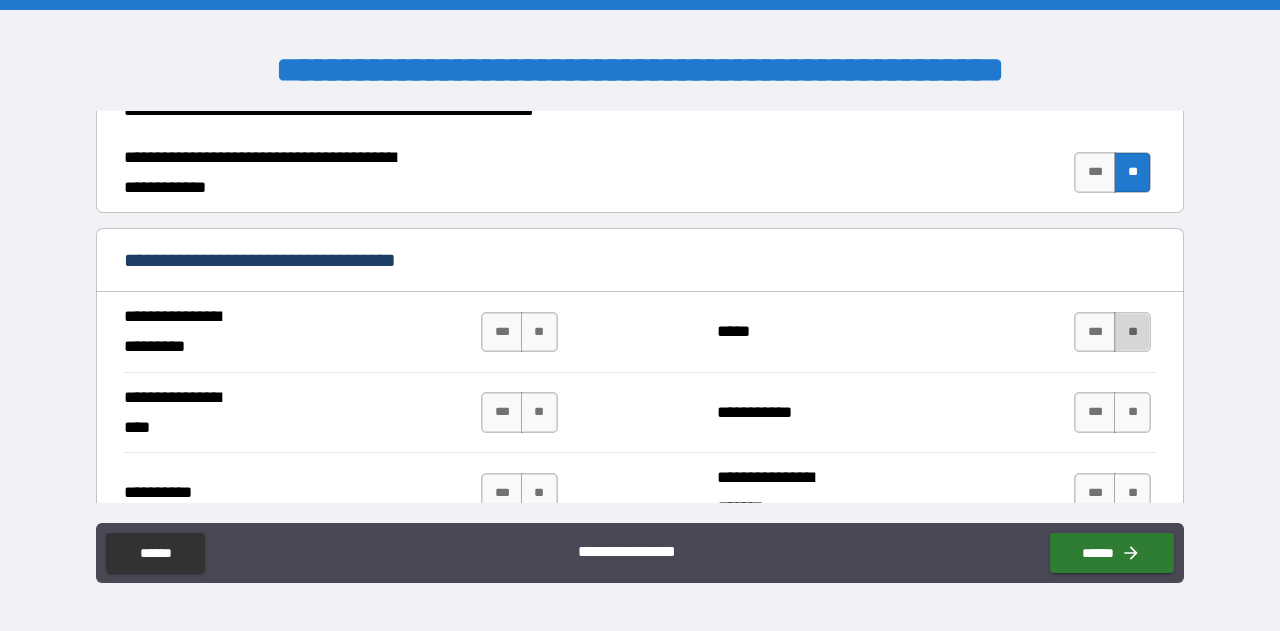 click on "**" at bounding box center (1132, 332) 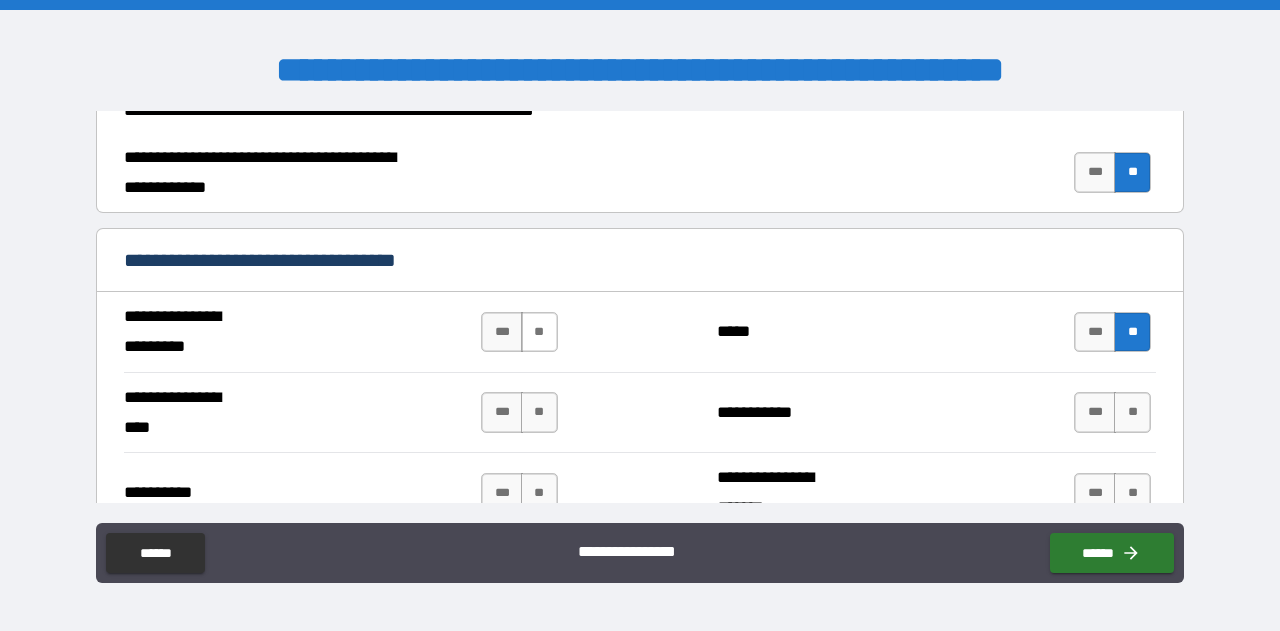 click on "**" at bounding box center [539, 332] 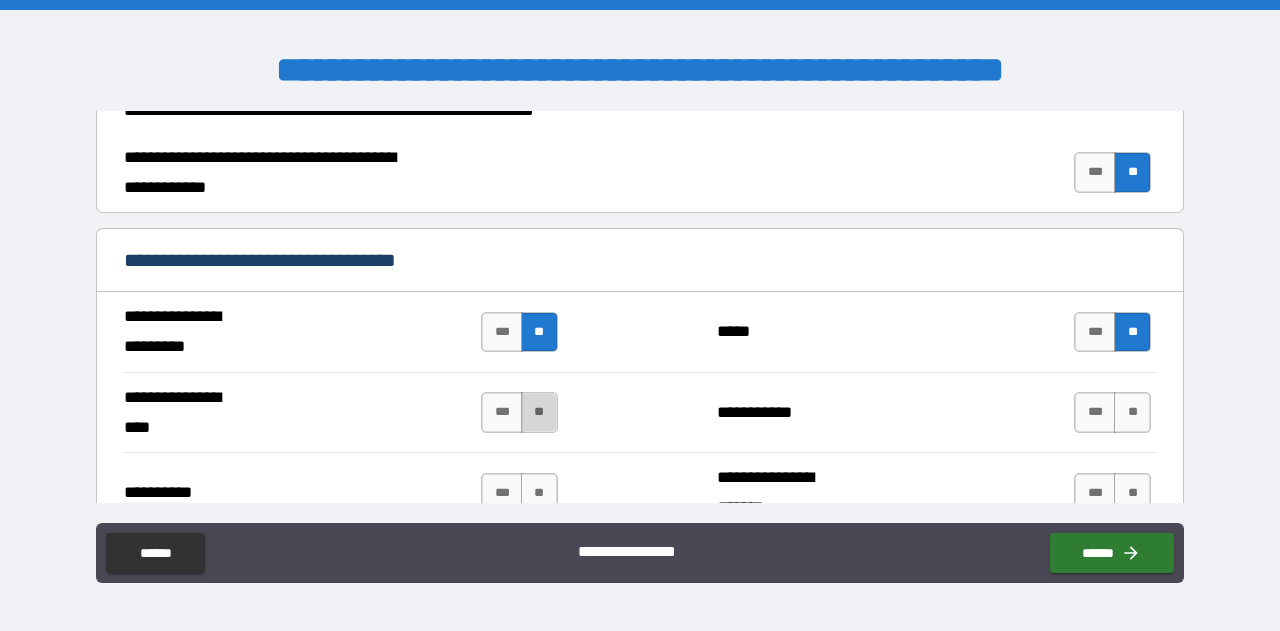click on "**" at bounding box center (539, 412) 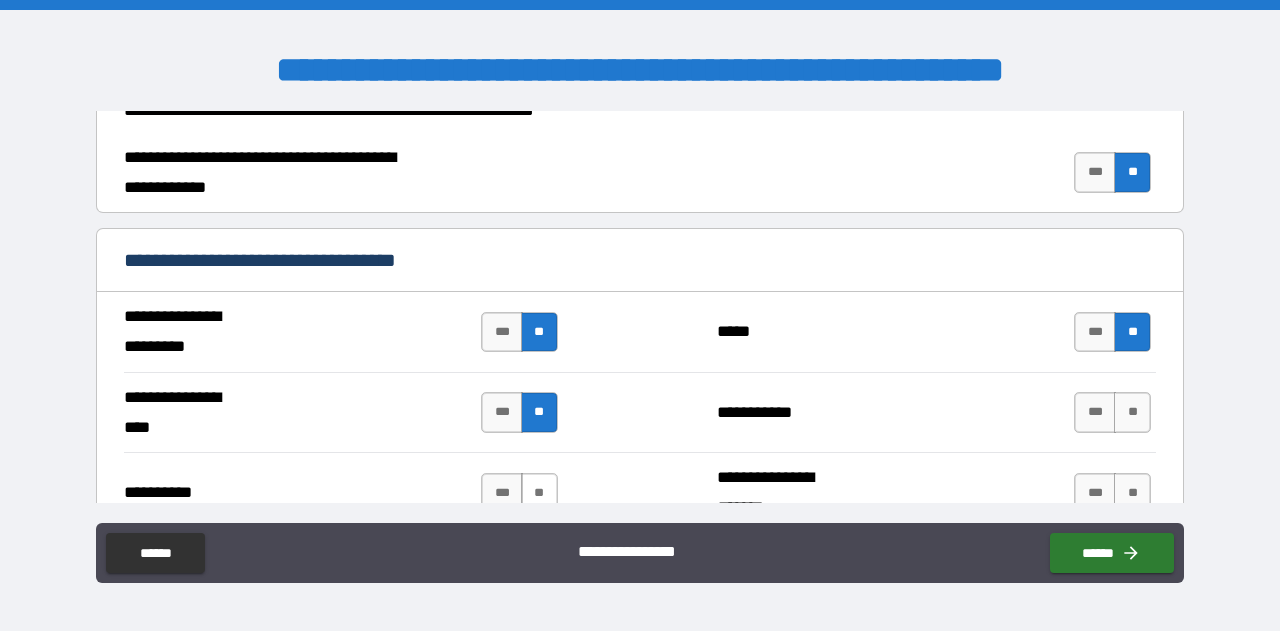 click on "**" at bounding box center [539, 493] 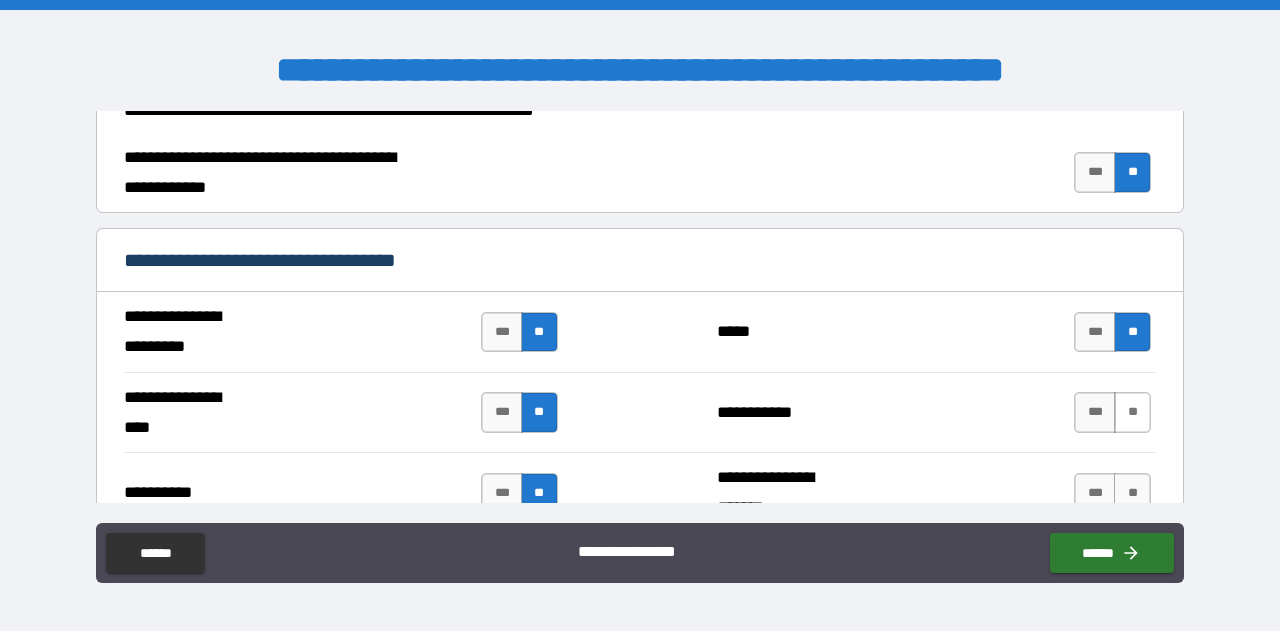 click on "**" at bounding box center [1132, 412] 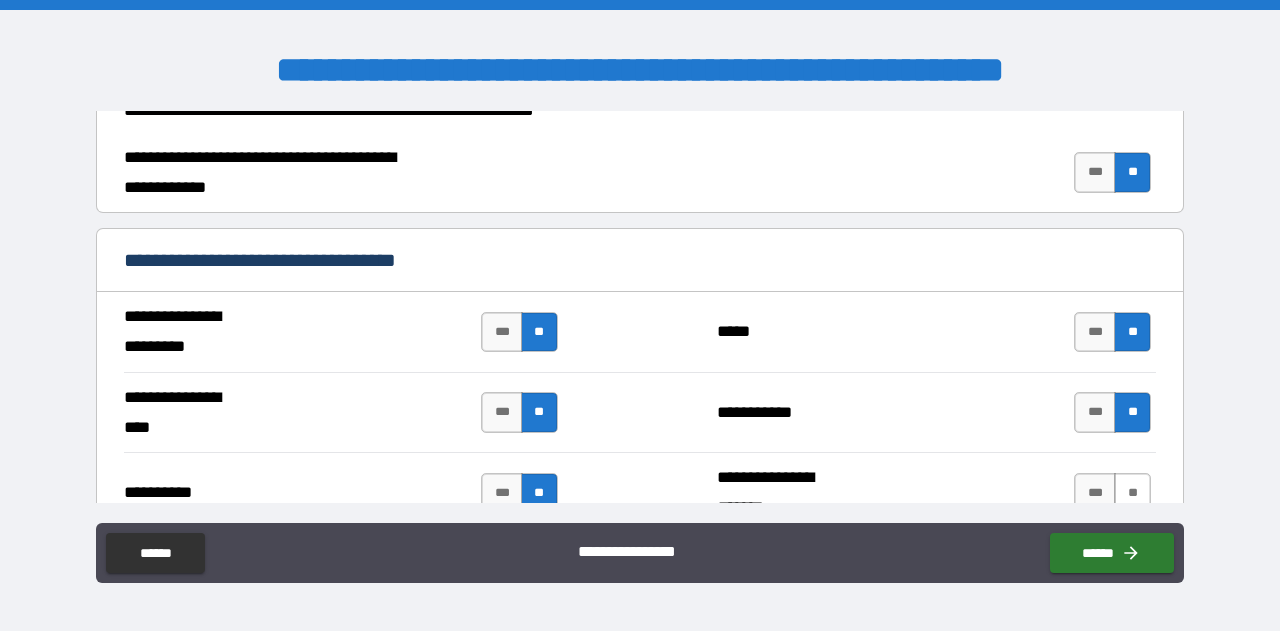click on "**" at bounding box center (1132, 493) 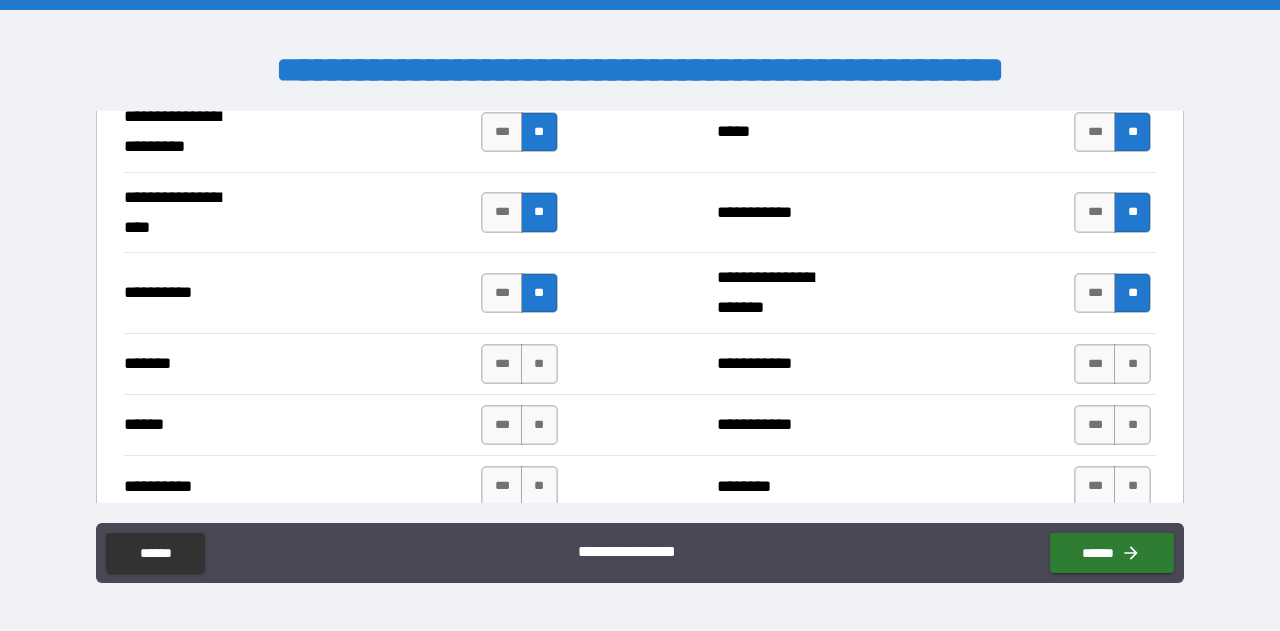 scroll, scrollTop: 1800, scrollLeft: 0, axis: vertical 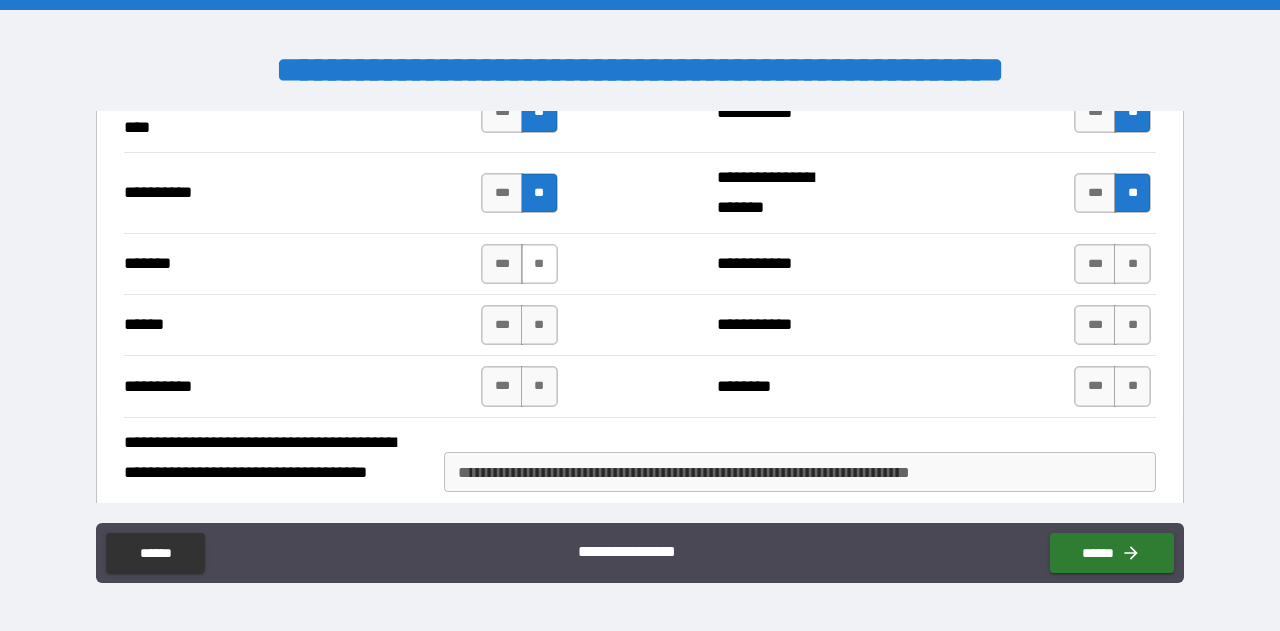 click on "**" at bounding box center [539, 264] 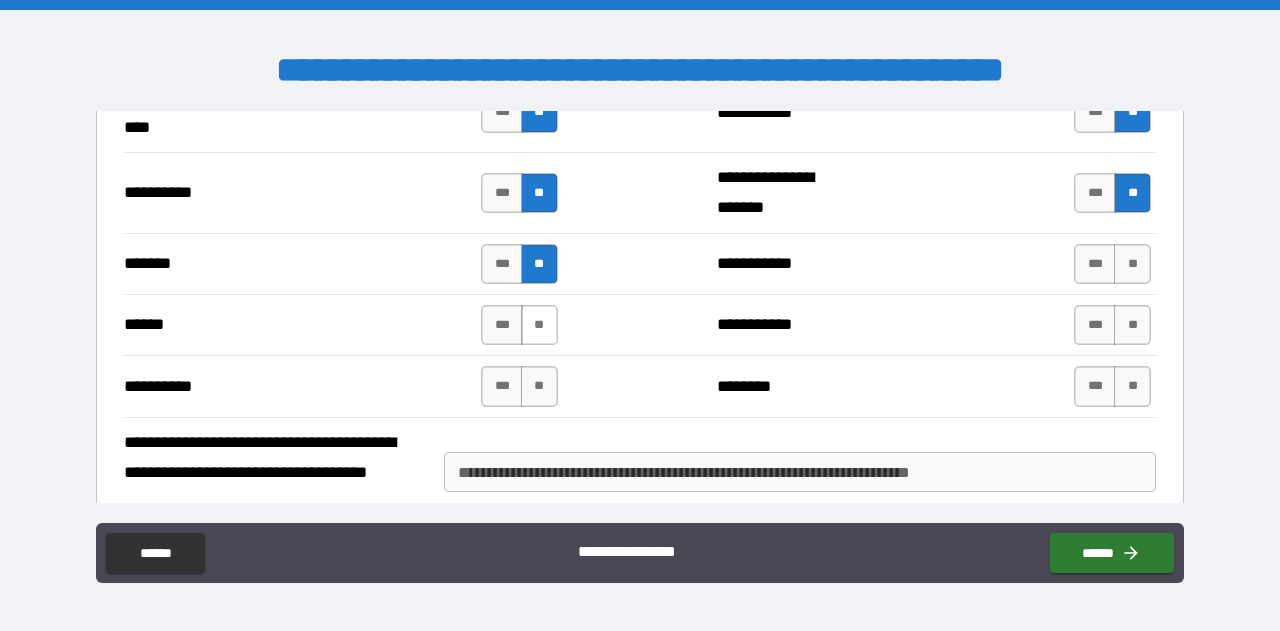 click on "**" at bounding box center (539, 325) 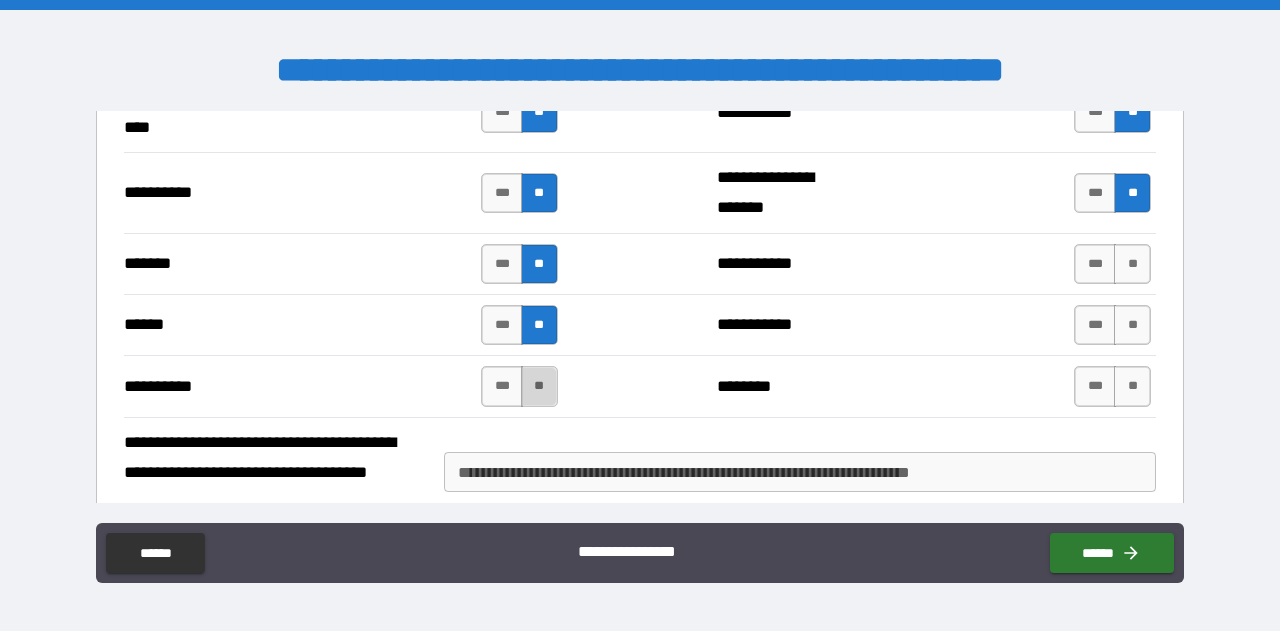 click on "**" at bounding box center (539, 386) 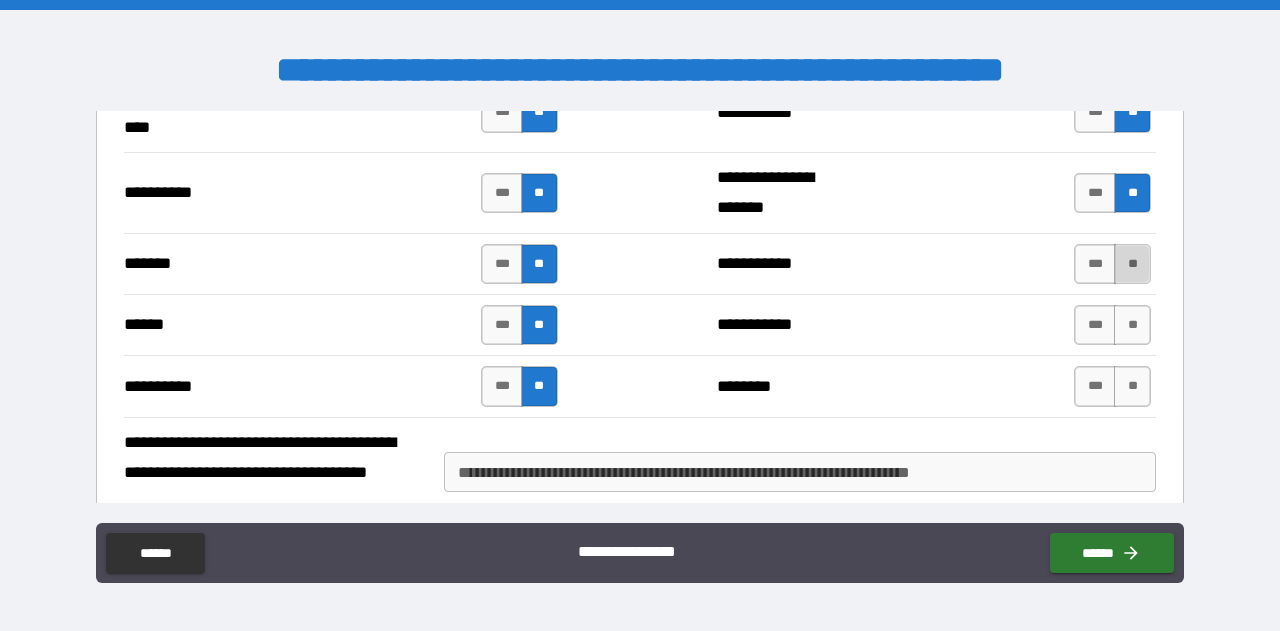 drag, startPoint x: 1133, startPoint y: 260, endPoint x: 1134, endPoint y: 319, distance: 59.008472 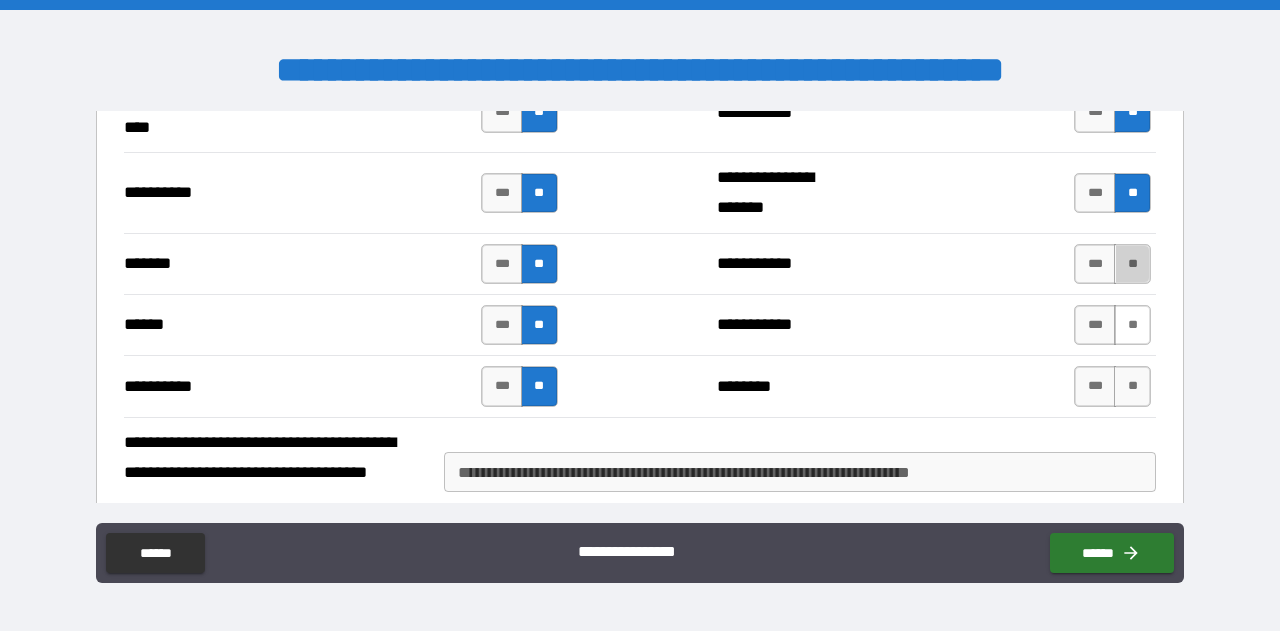 click on "**" at bounding box center [1132, 264] 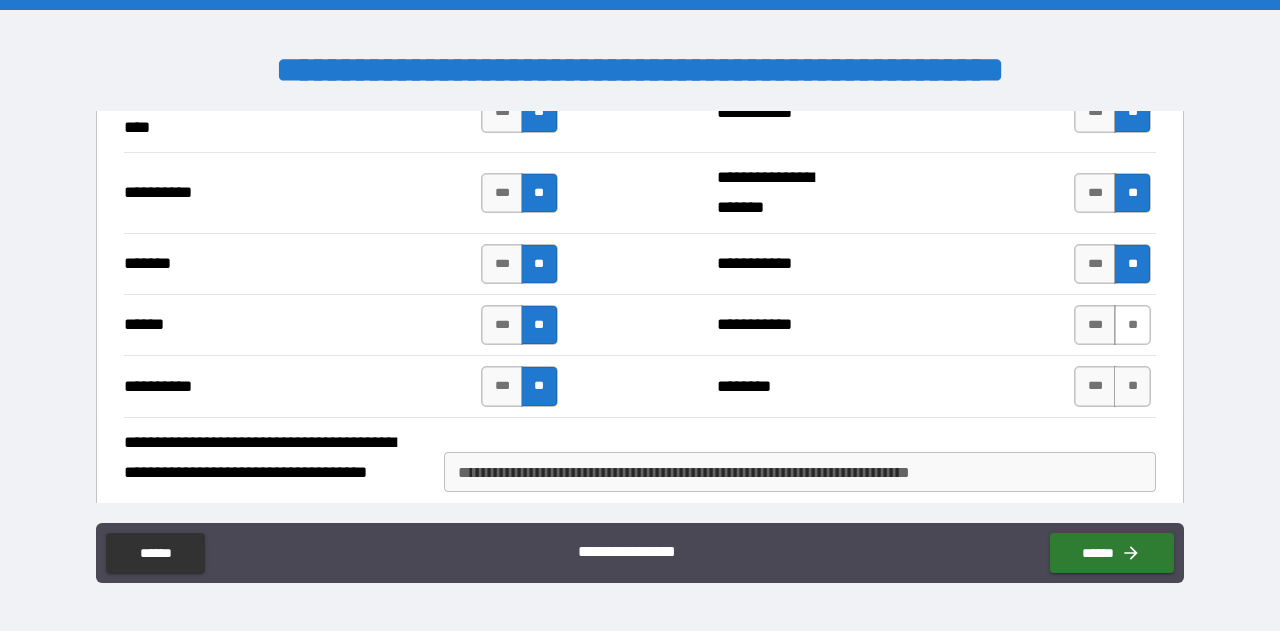 click on "**" at bounding box center [1132, 325] 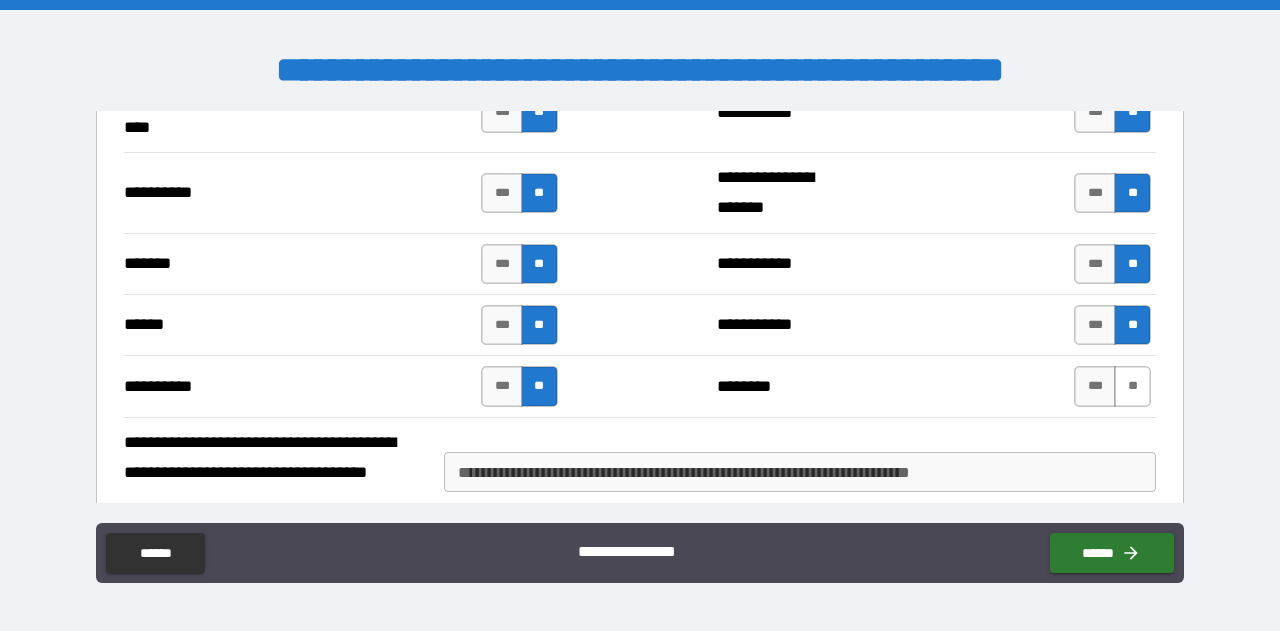 drag, startPoint x: 1120, startPoint y: 375, endPoint x: 1109, endPoint y: 379, distance: 11.7046995 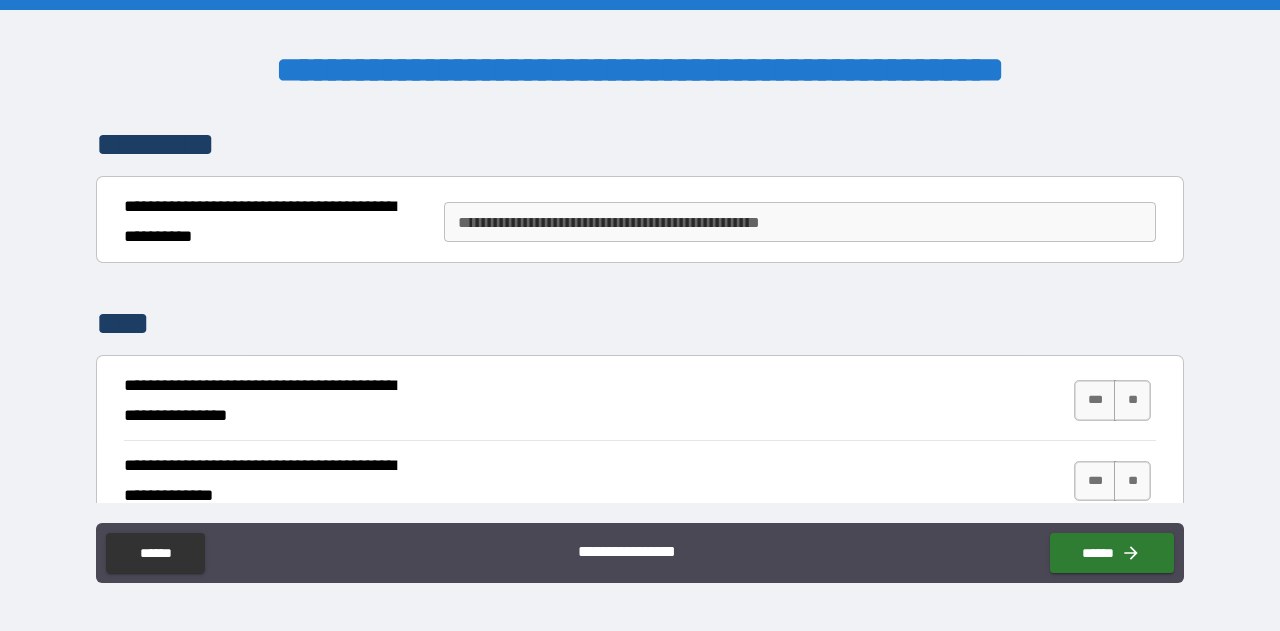 scroll, scrollTop: 2500, scrollLeft: 0, axis: vertical 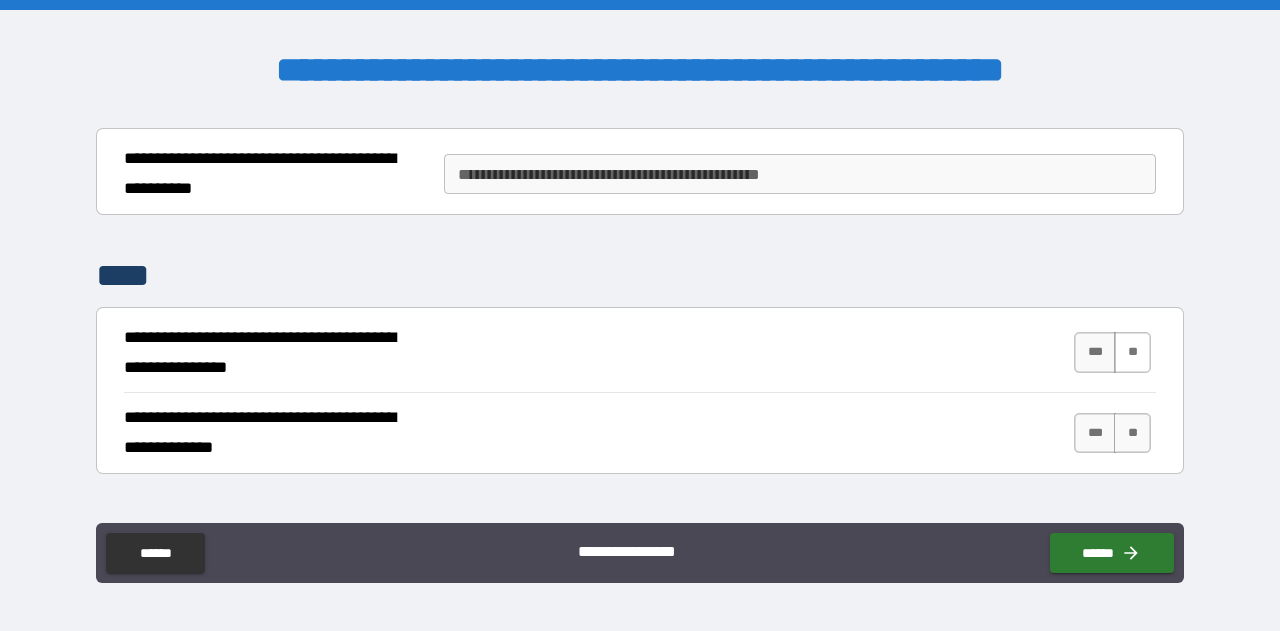 click on "**" at bounding box center [1132, 352] 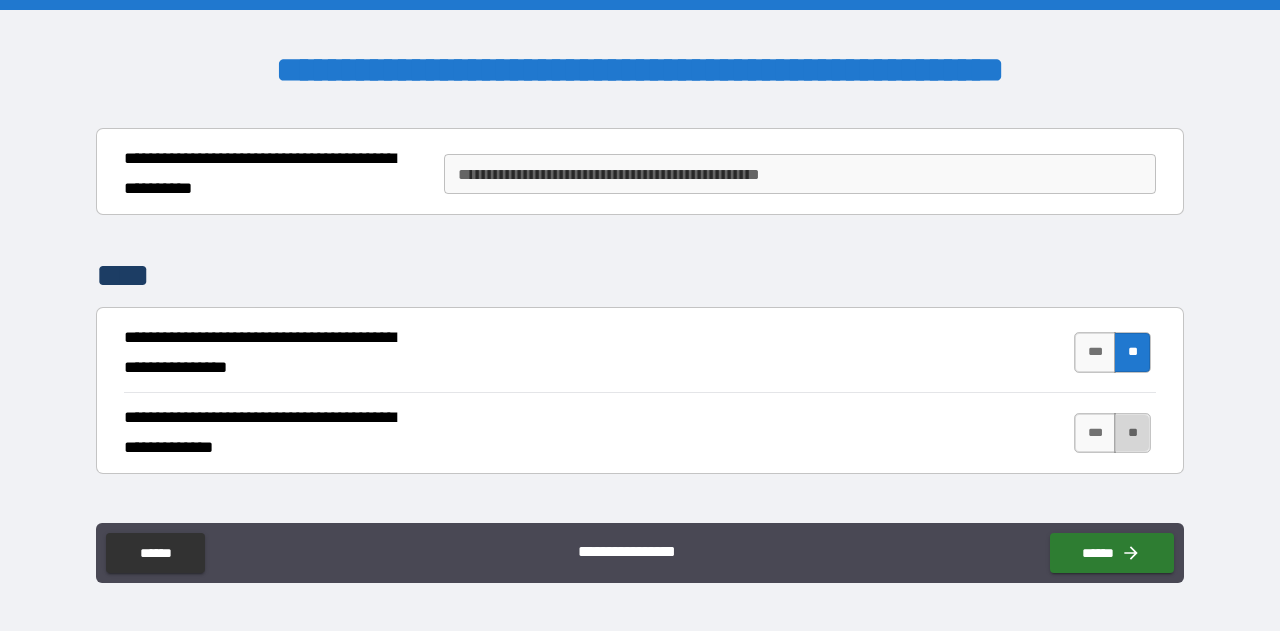 click on "**" at bounding box center [1132, 433] 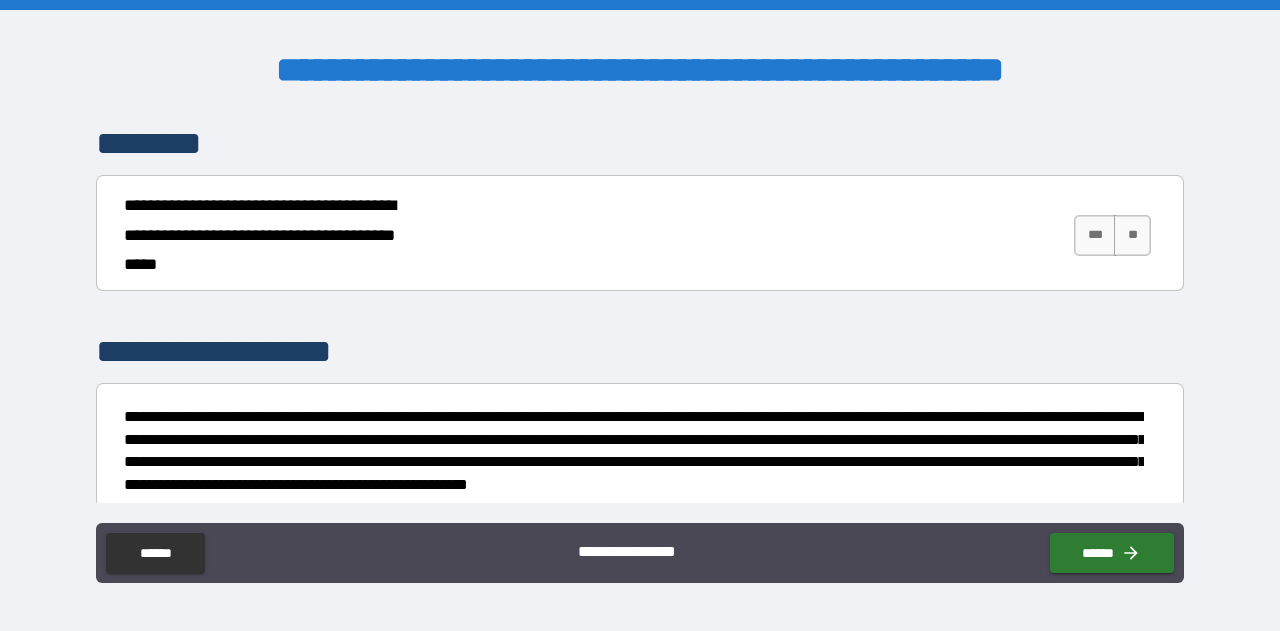 scroll, scrollTop: 2900, scrollLeft: 0, axis: vertical 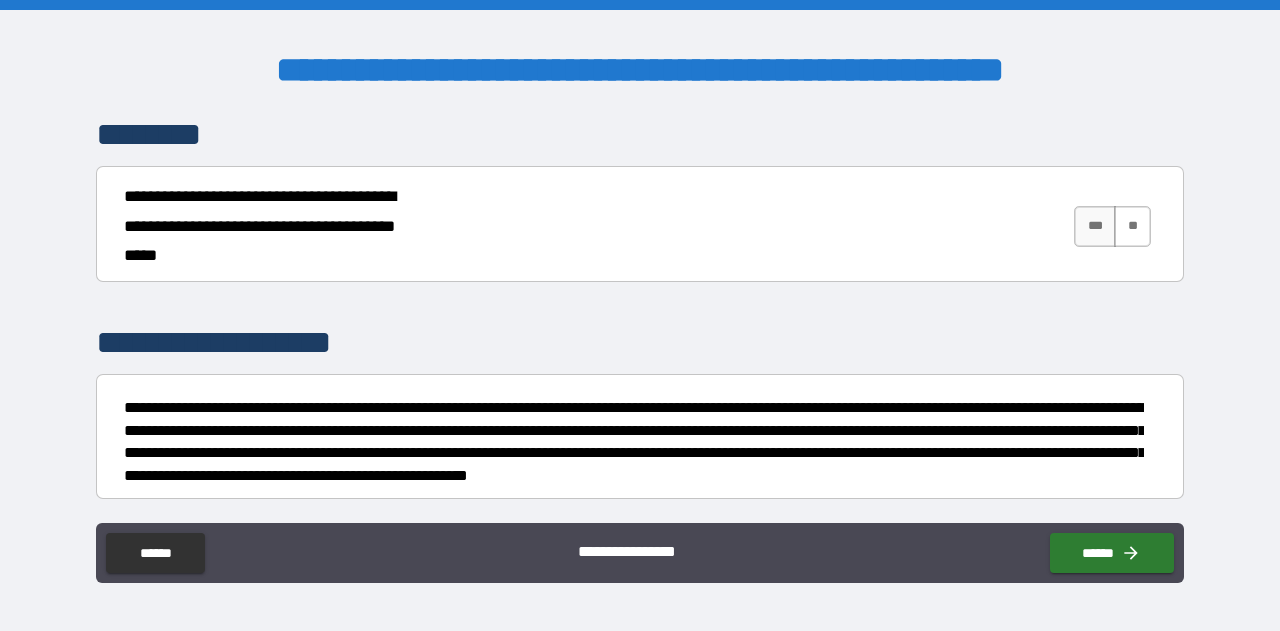 click on "**" at bounding box center (1132, 226) 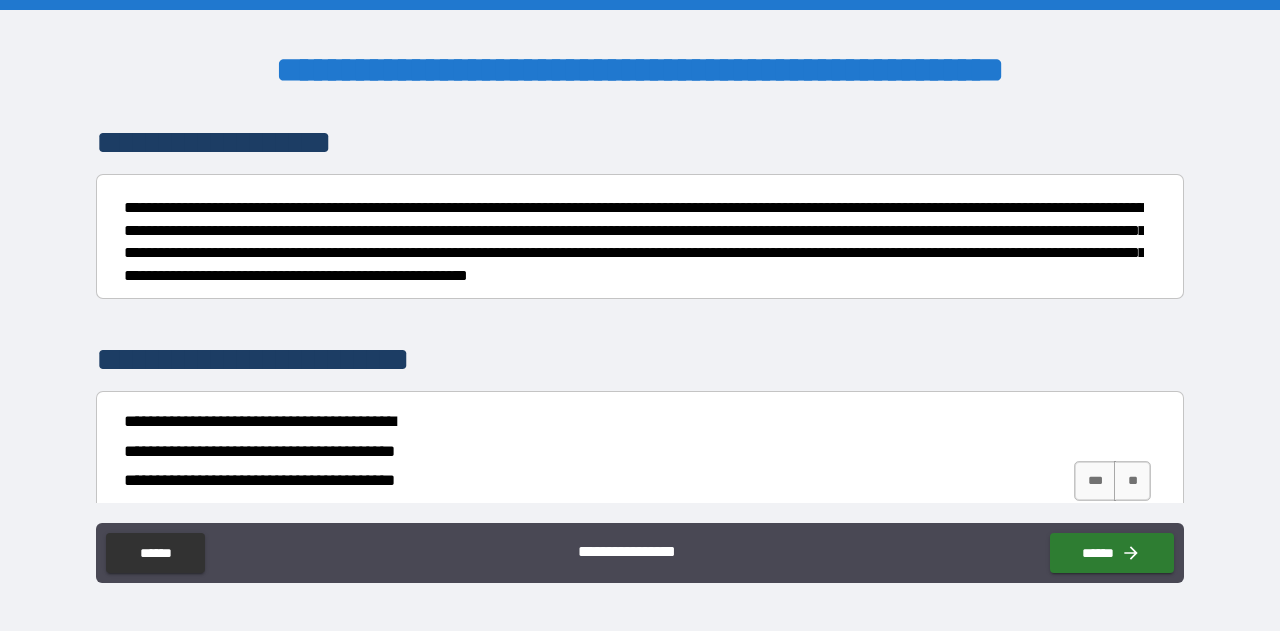 scroll, scrollTop: 3200, scrollLeft: 0, axis: vertical 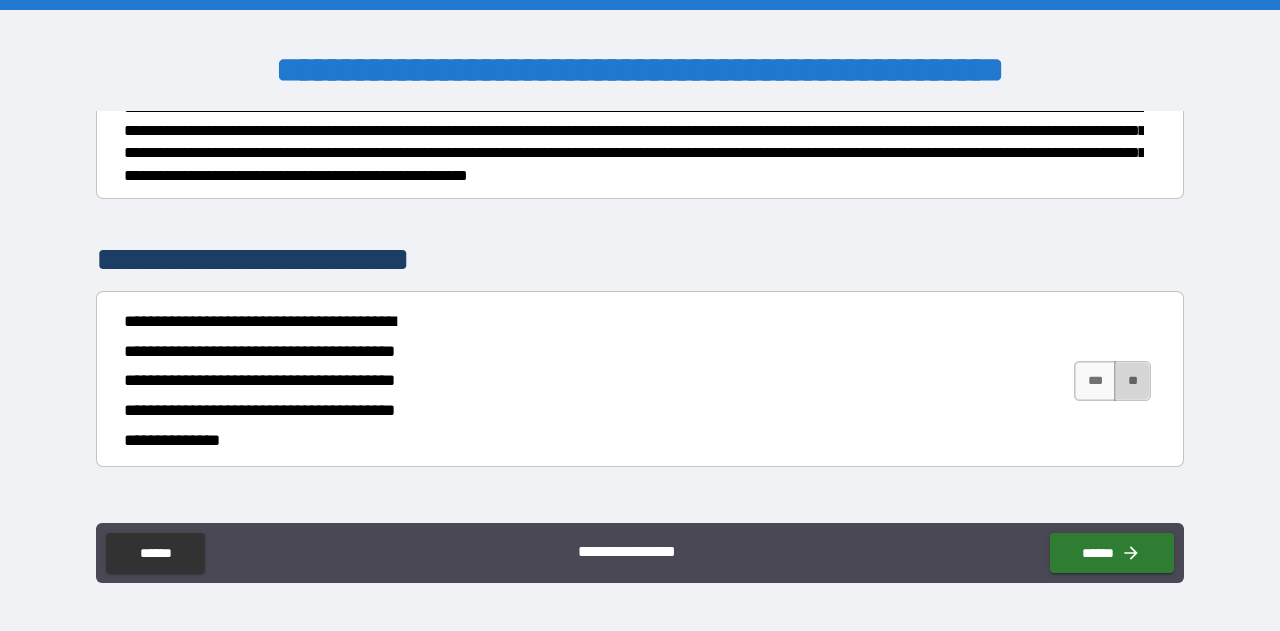 click on "**" at bounding box center (1132, 381) 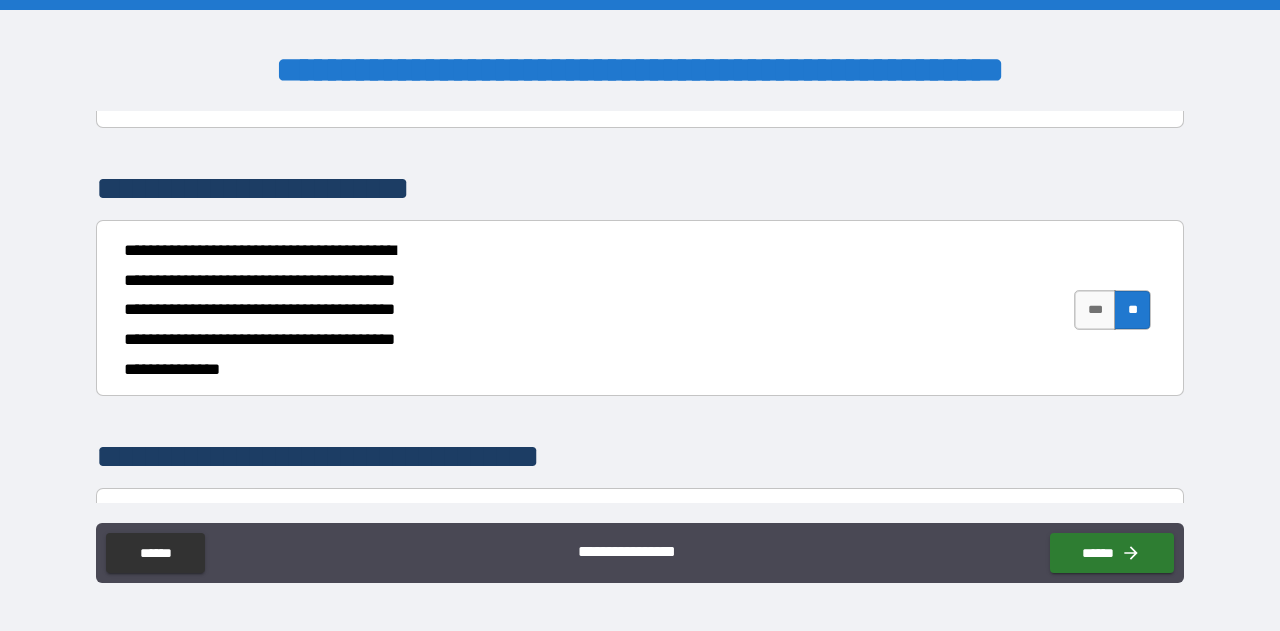 scroll, scrollTop: 3500, scrollLeft: 0, axis: vertical 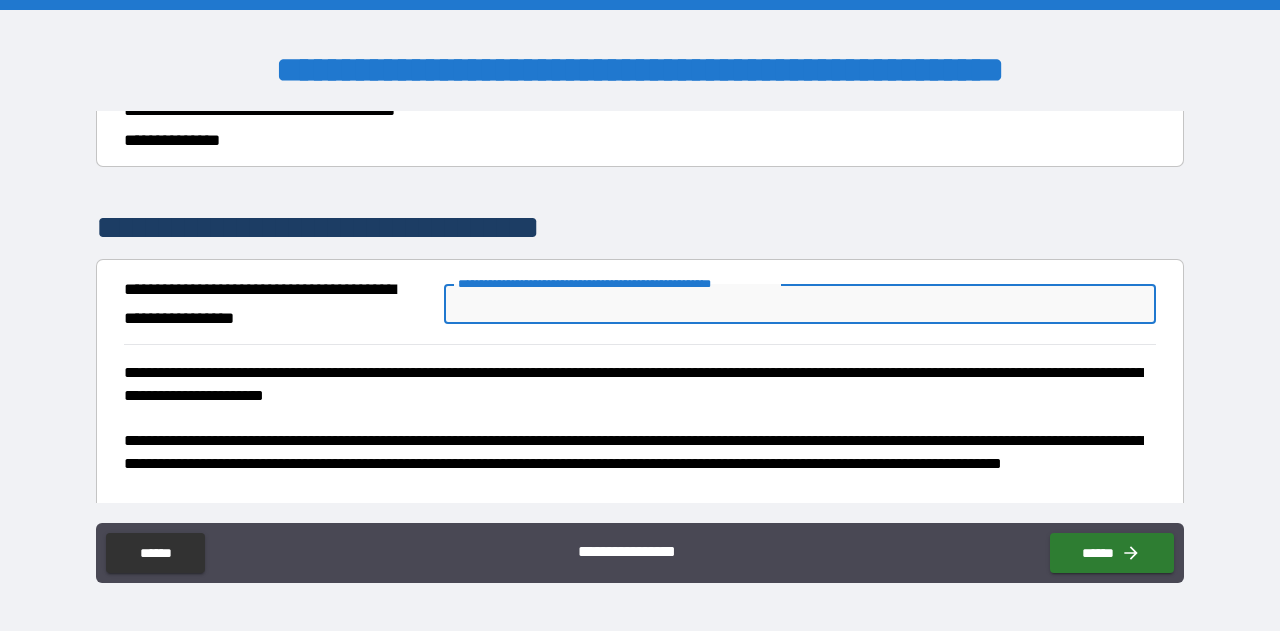 click on "**********" at bounding box center (800, 304) 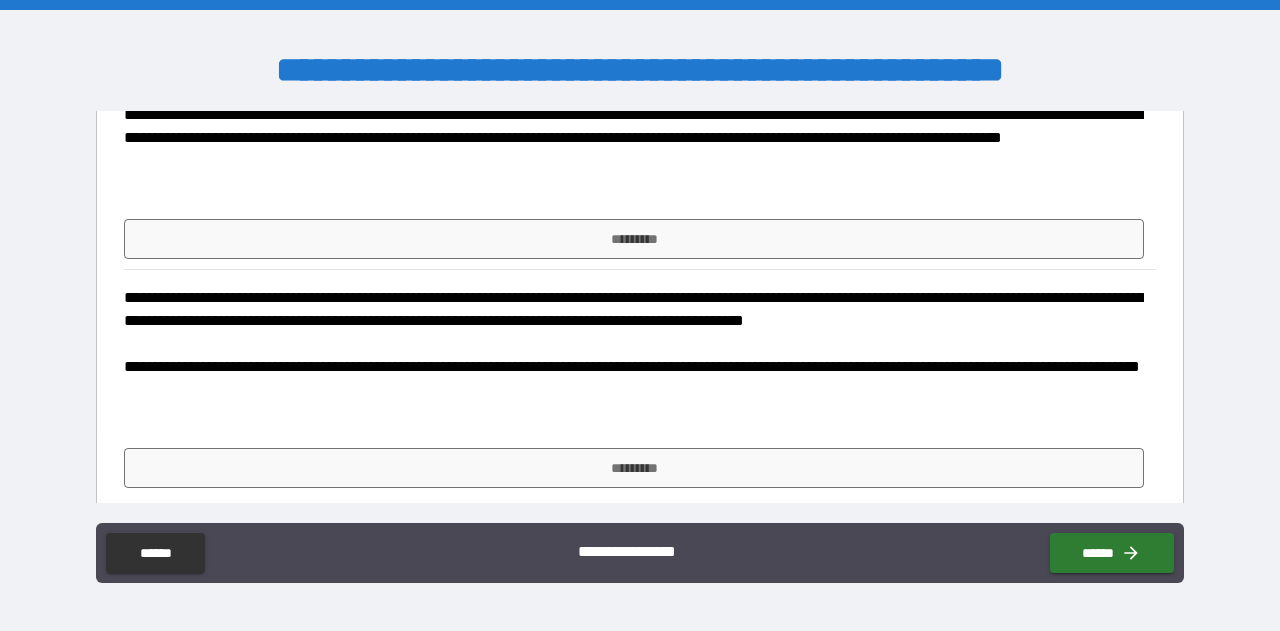 scroll, scrollTop: 3833, scrollLeft: 0, axis: vertical 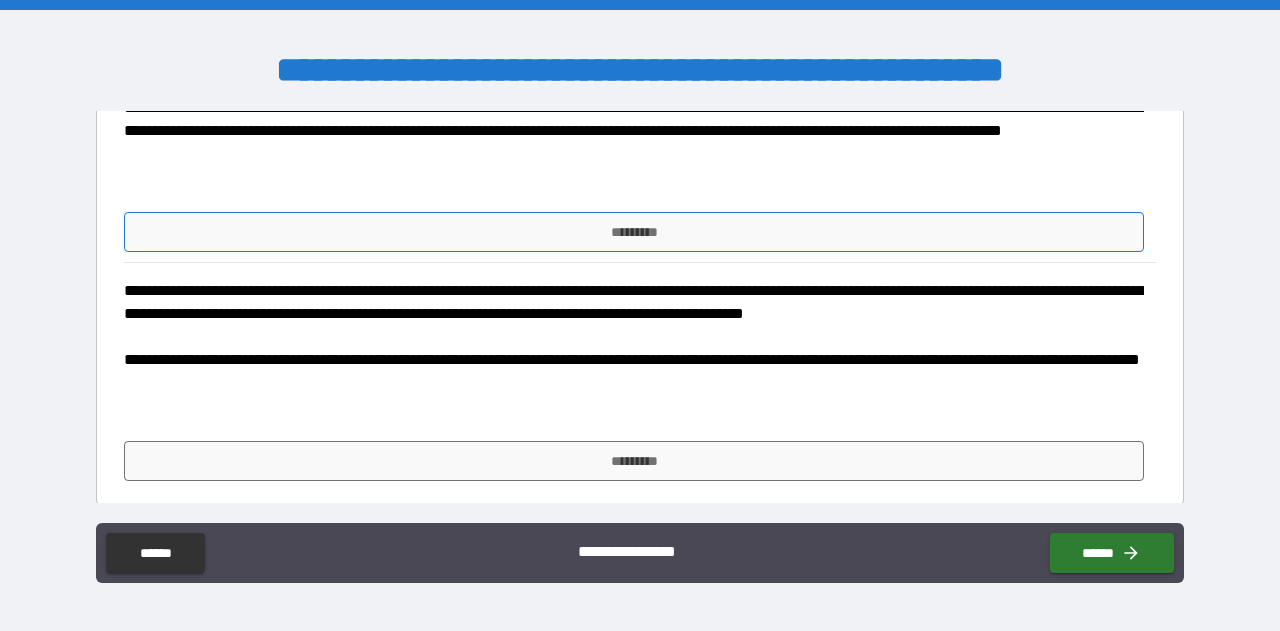 type on "**********" 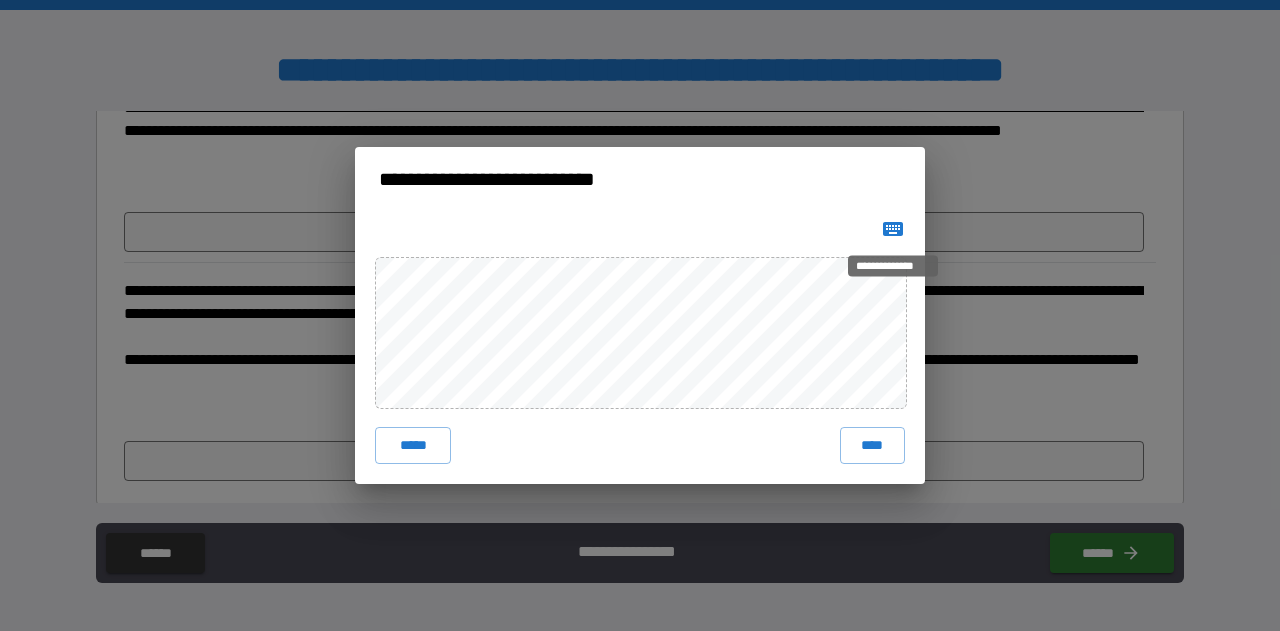 click 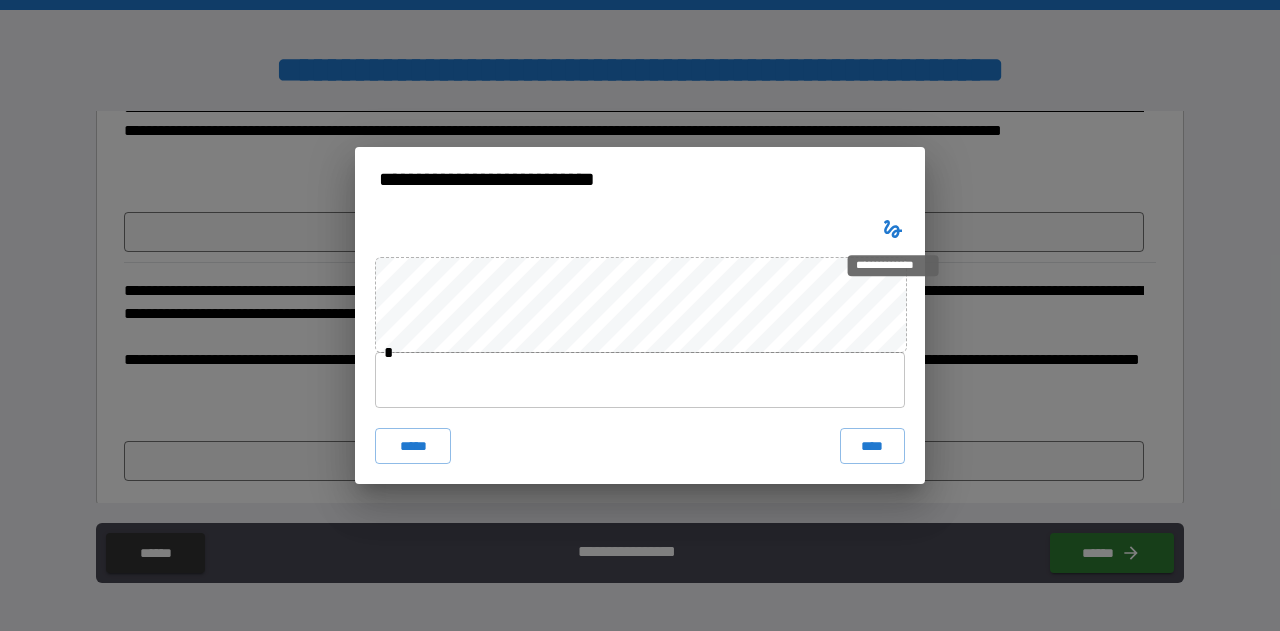 type 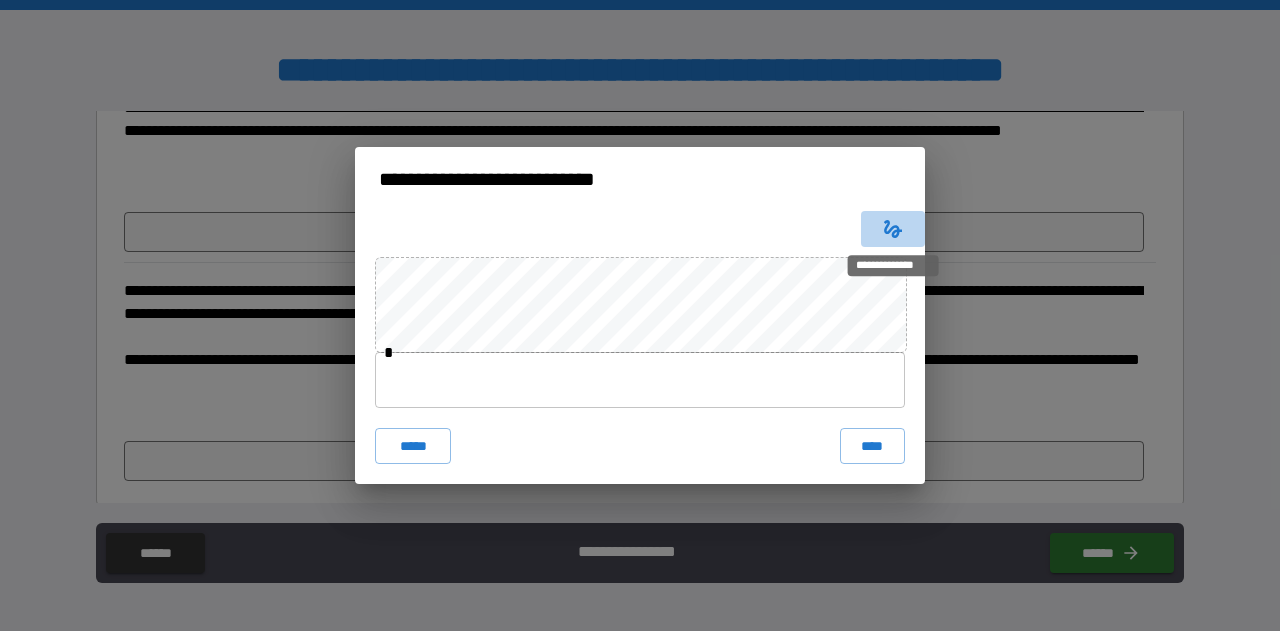 click 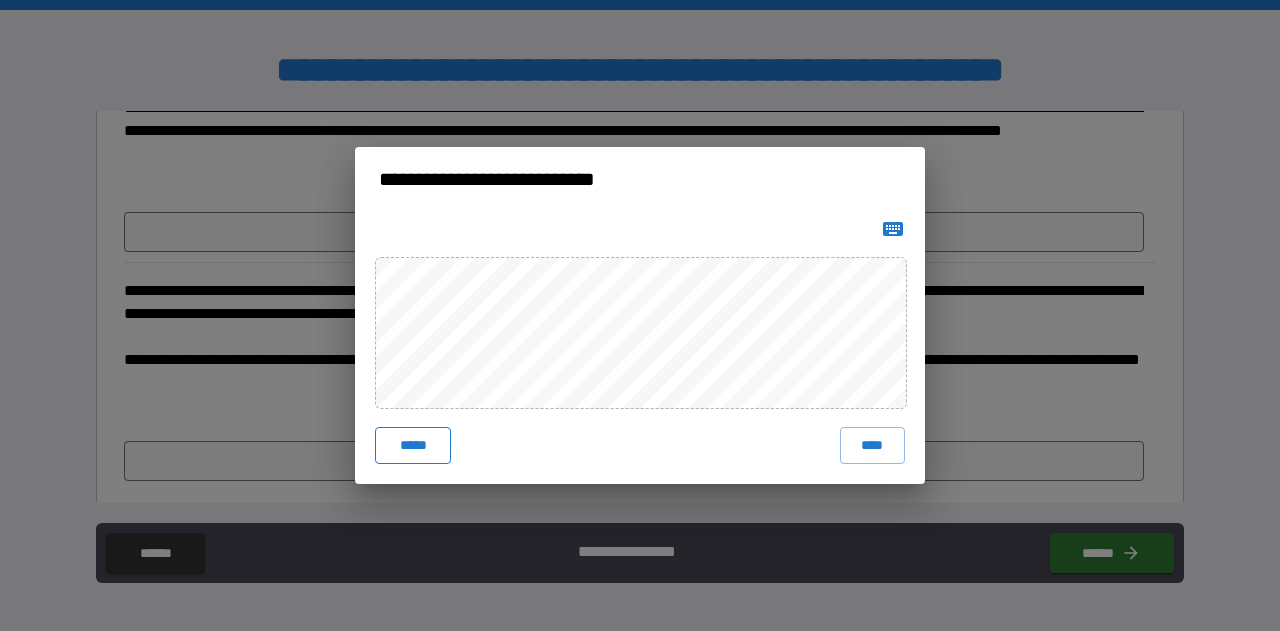 click on "*****" at bounding box center [413, 445] 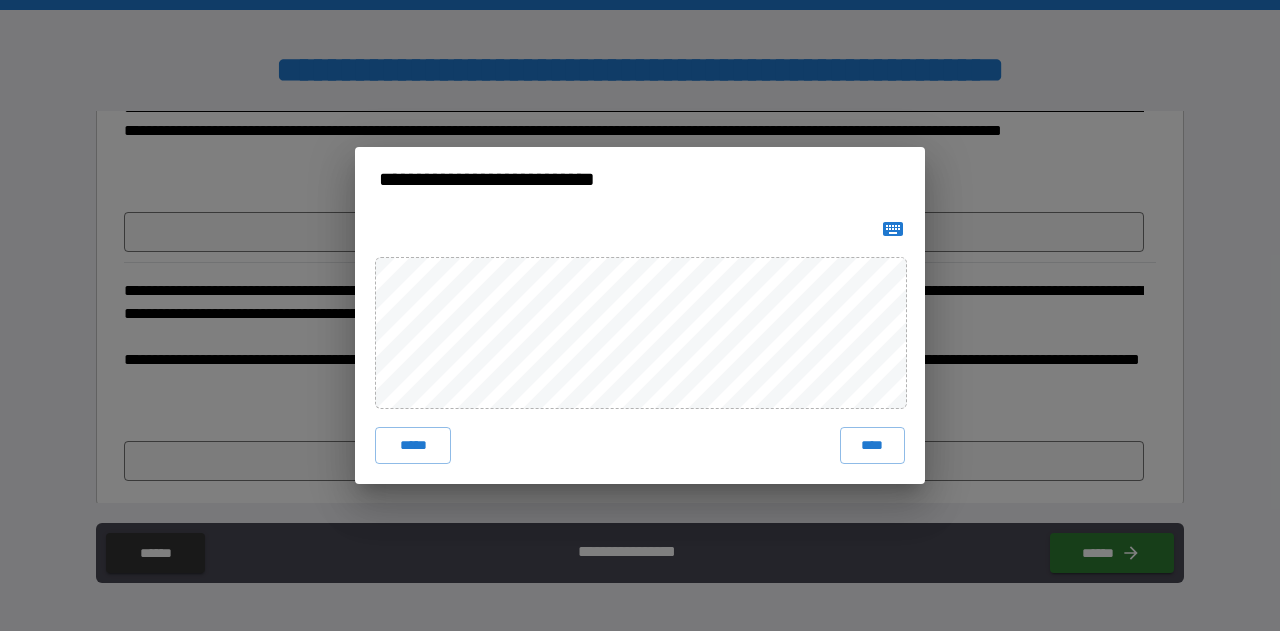 click 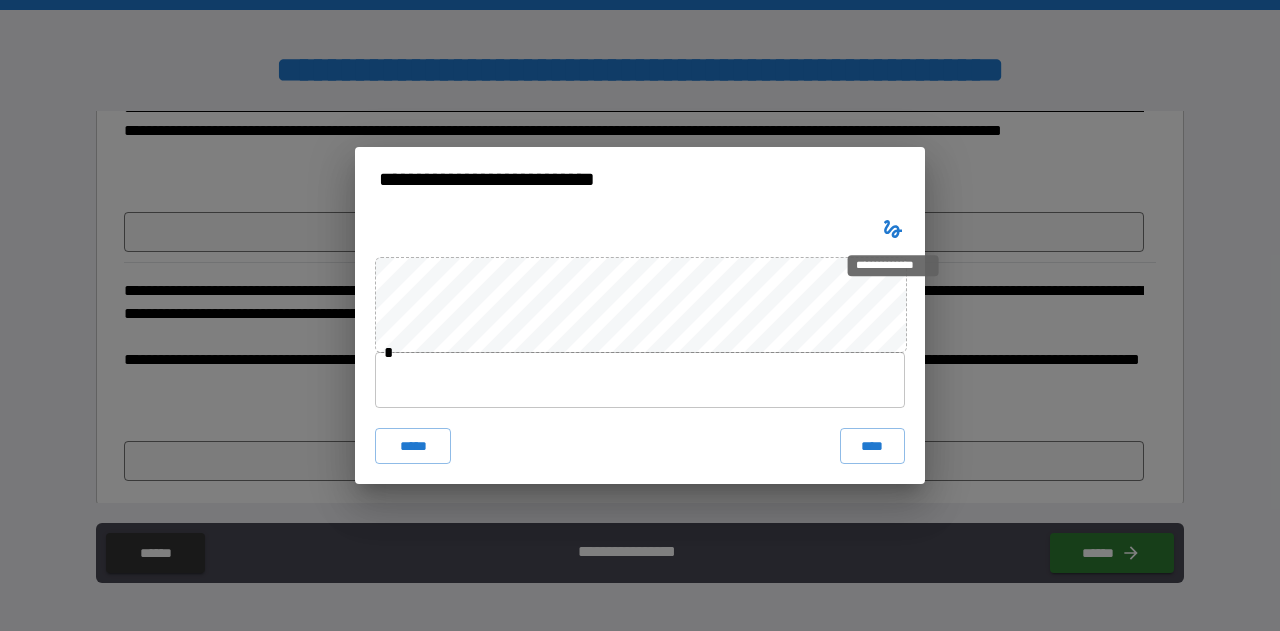 click 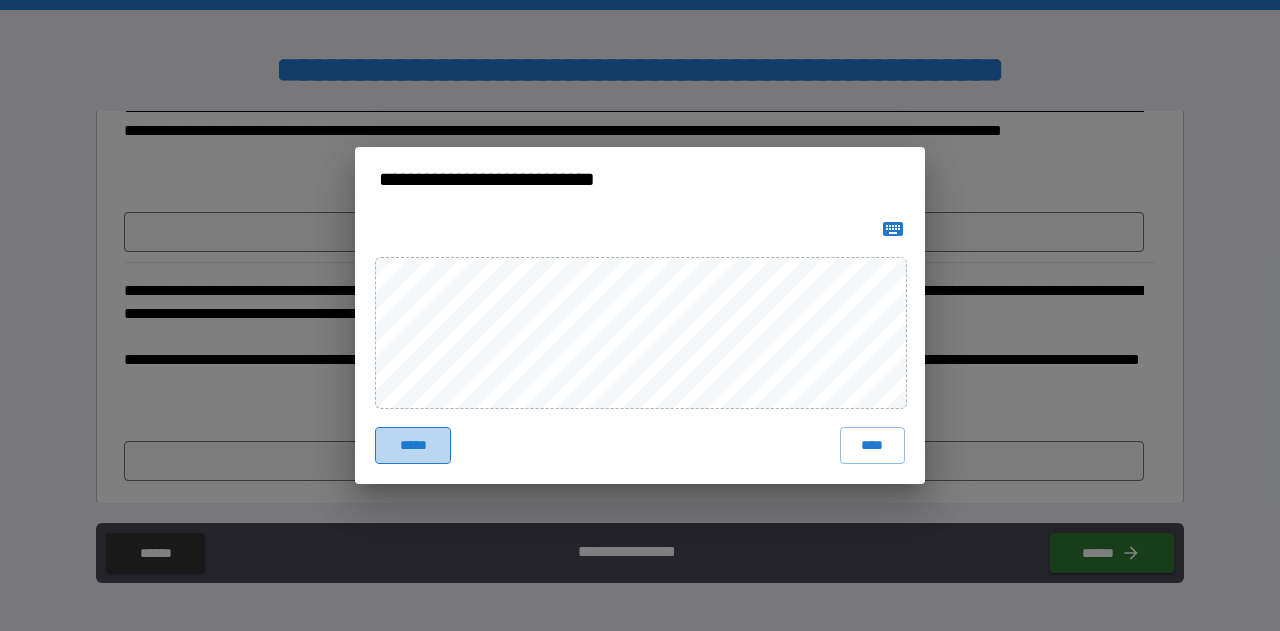 click on "*****" at bounding box center (413, 445) 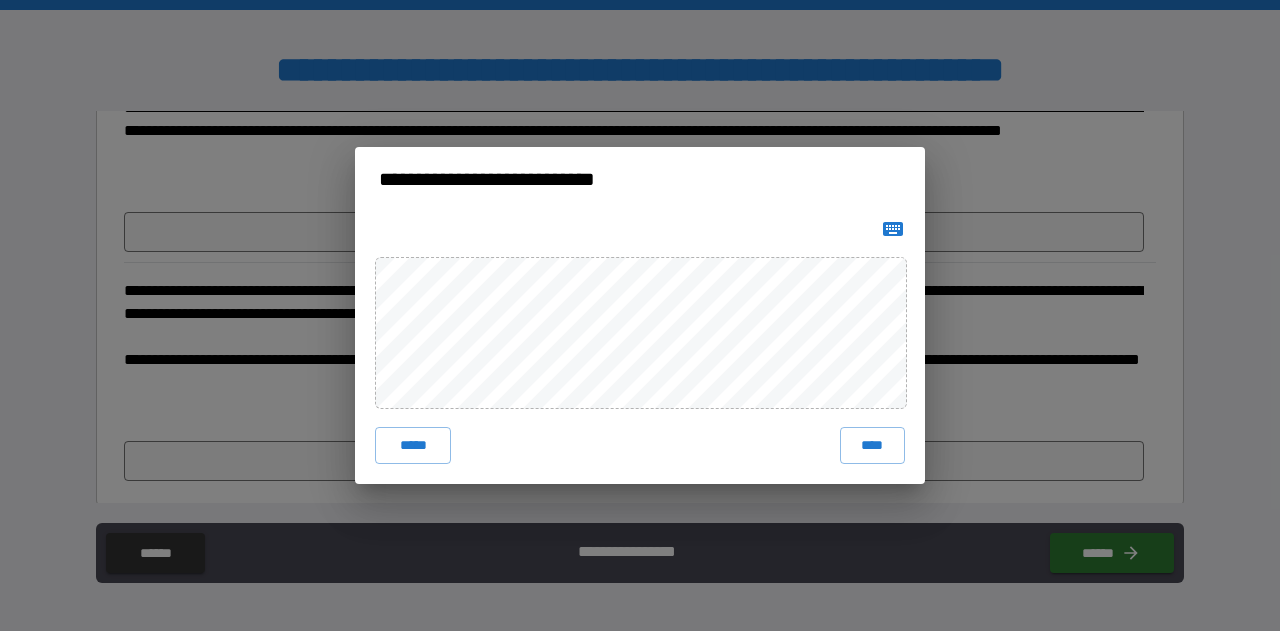 click on "****" at bounding box center (872, 445) 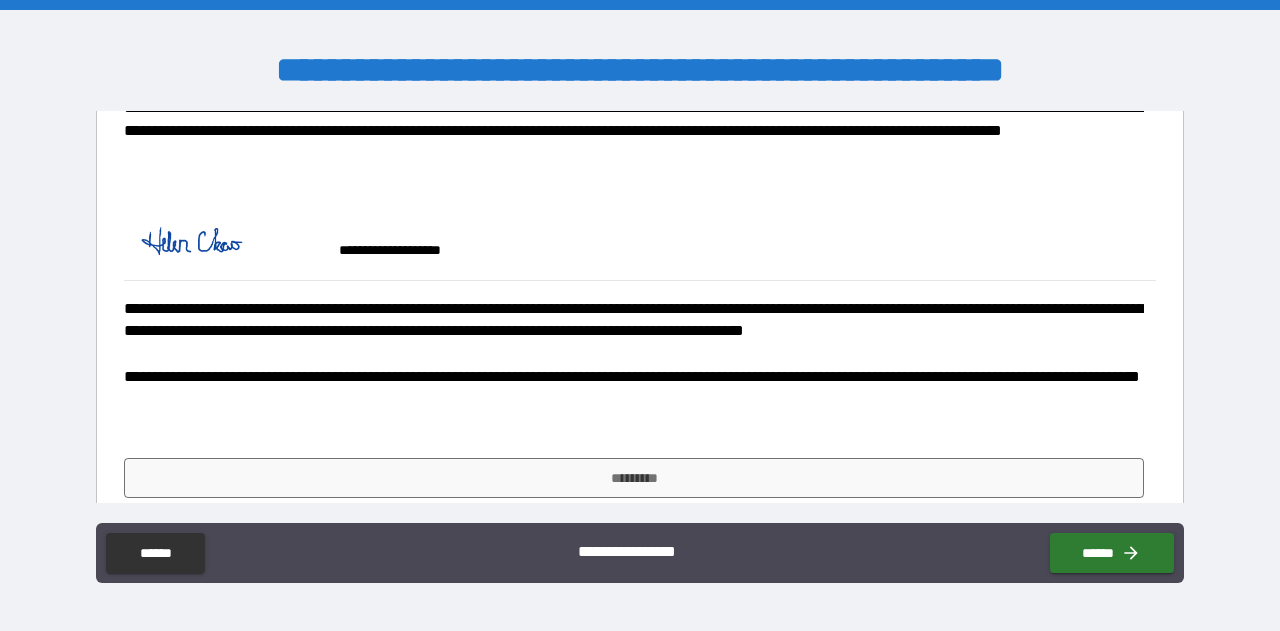 scroll, scrollTop: 3850, scrollLeft: 0, axis: vertical 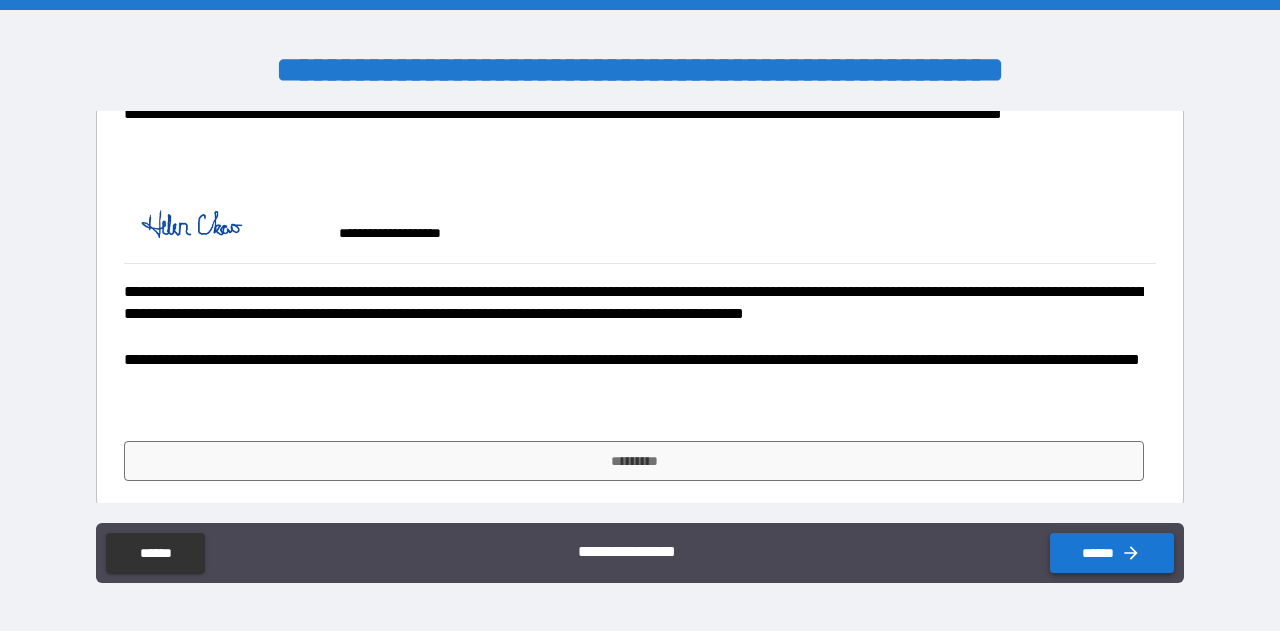 click on "******" at bounding box center [1112, 553] 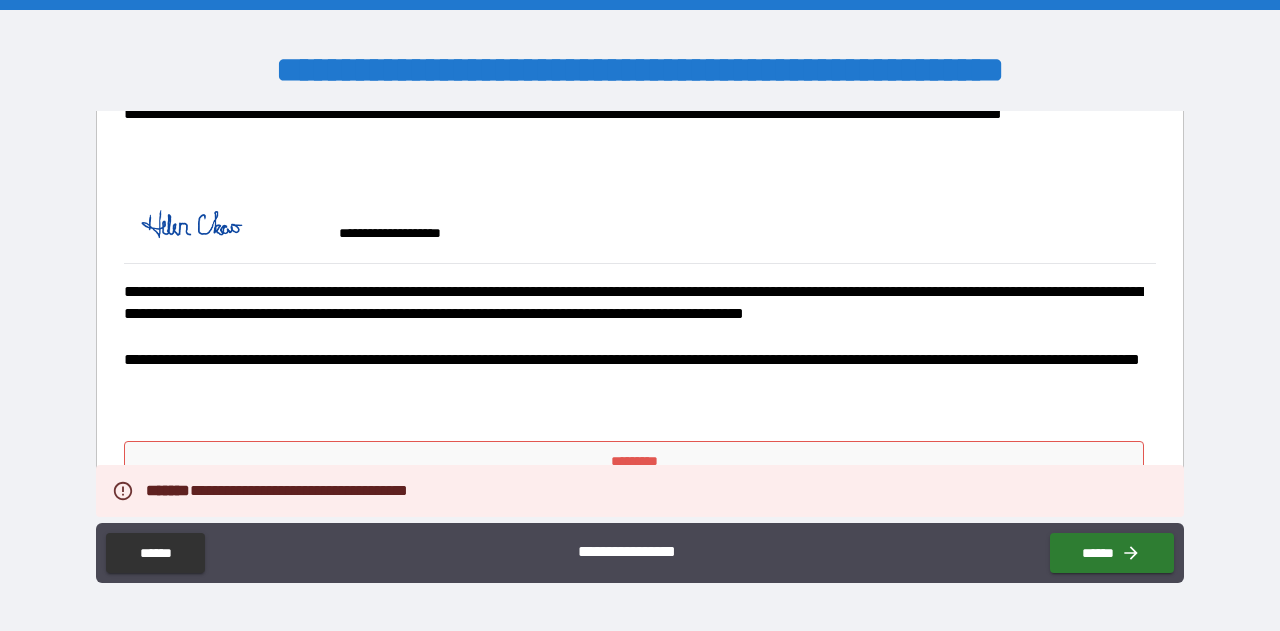 click on "**********" at bounding box center (634, 338) 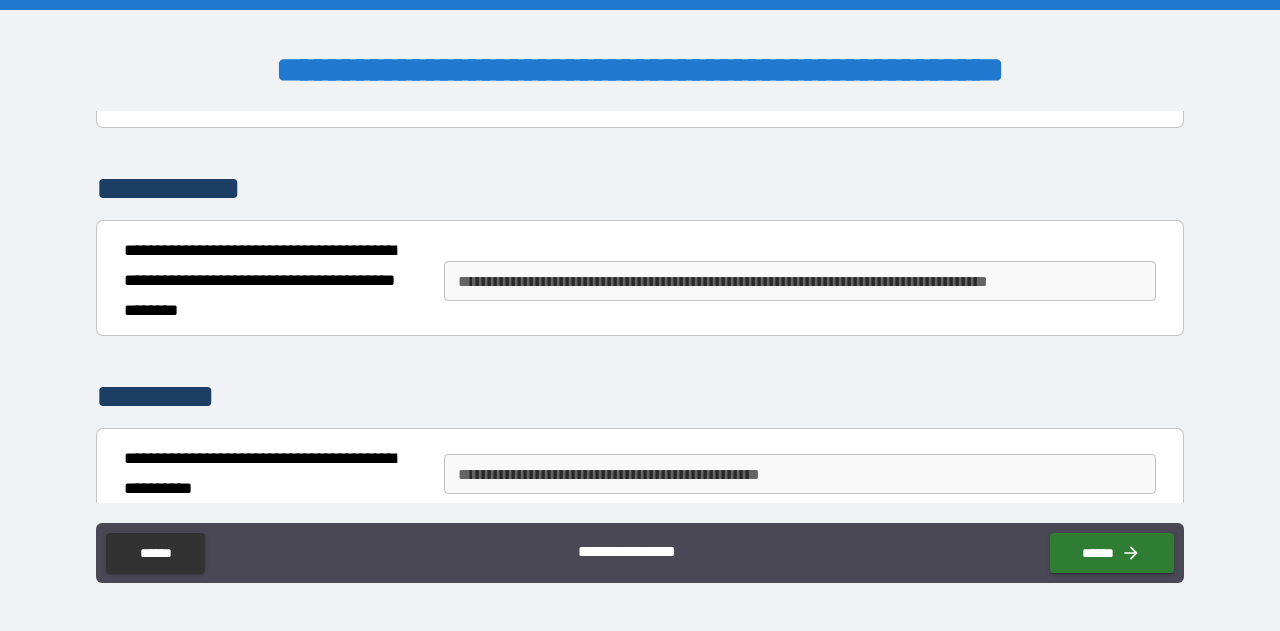 scroll, scrollTop: 2300, scrollLeft: 0, axis: vertical 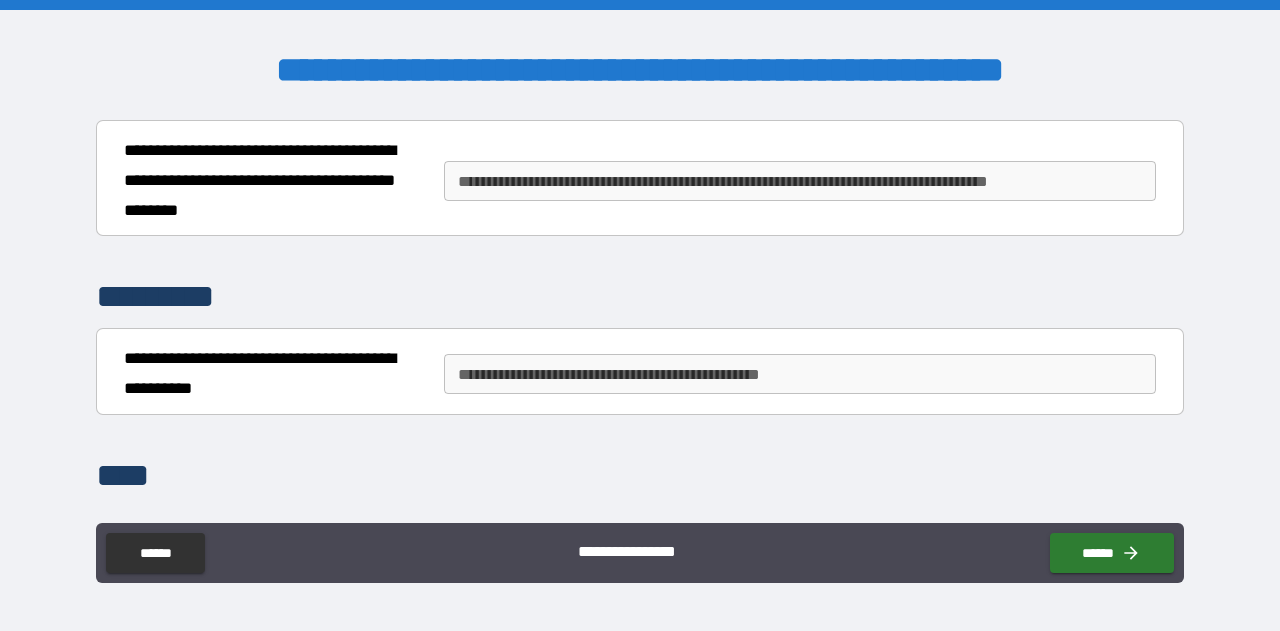 click on "**********" at bounding box center [800, 181] 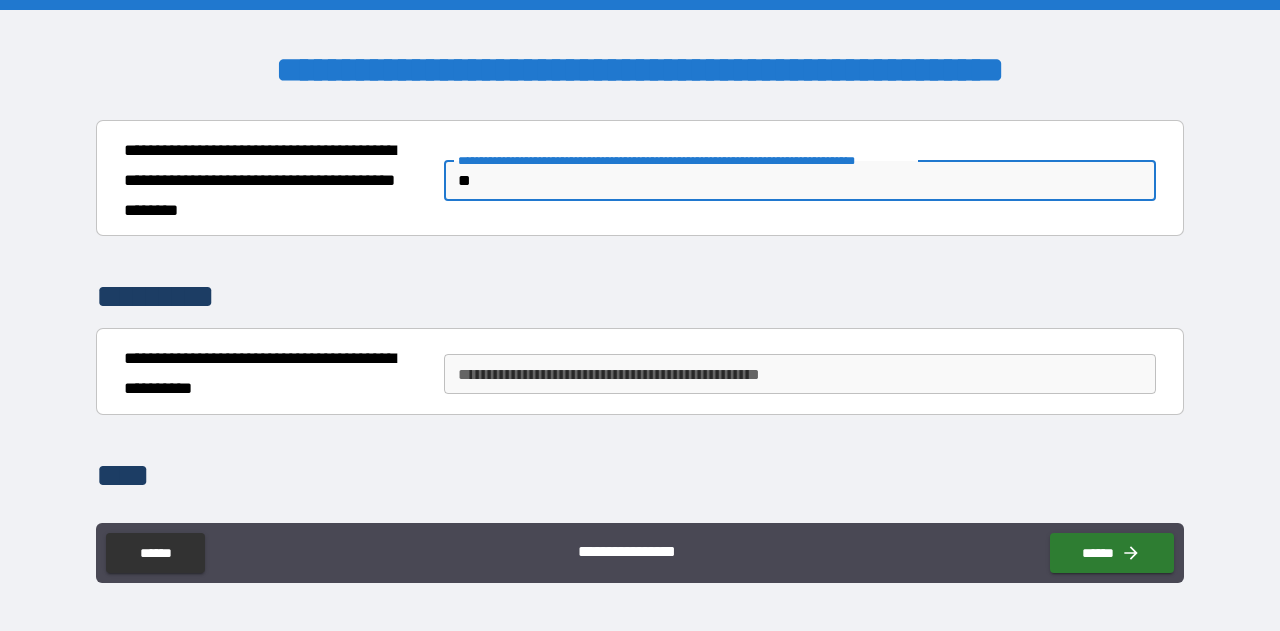 drag, startPoint x: 504, startPoint y: 175, endPoint x: 434, endPoint y: 208, distance: 77.388626 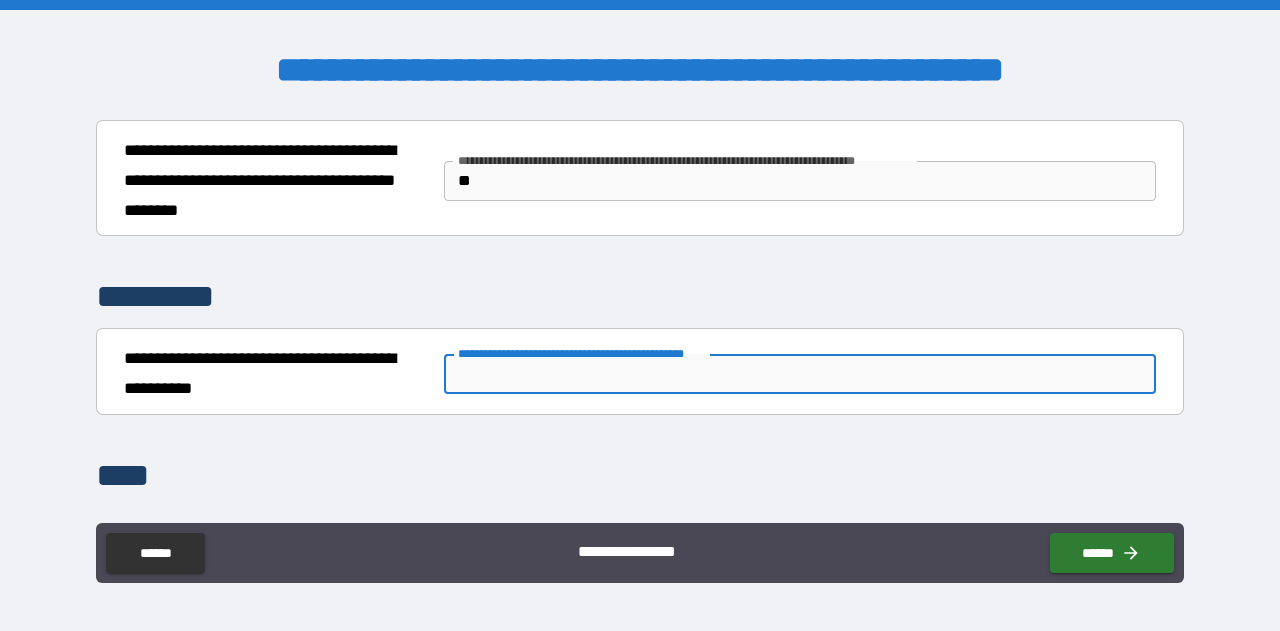paste on "**" 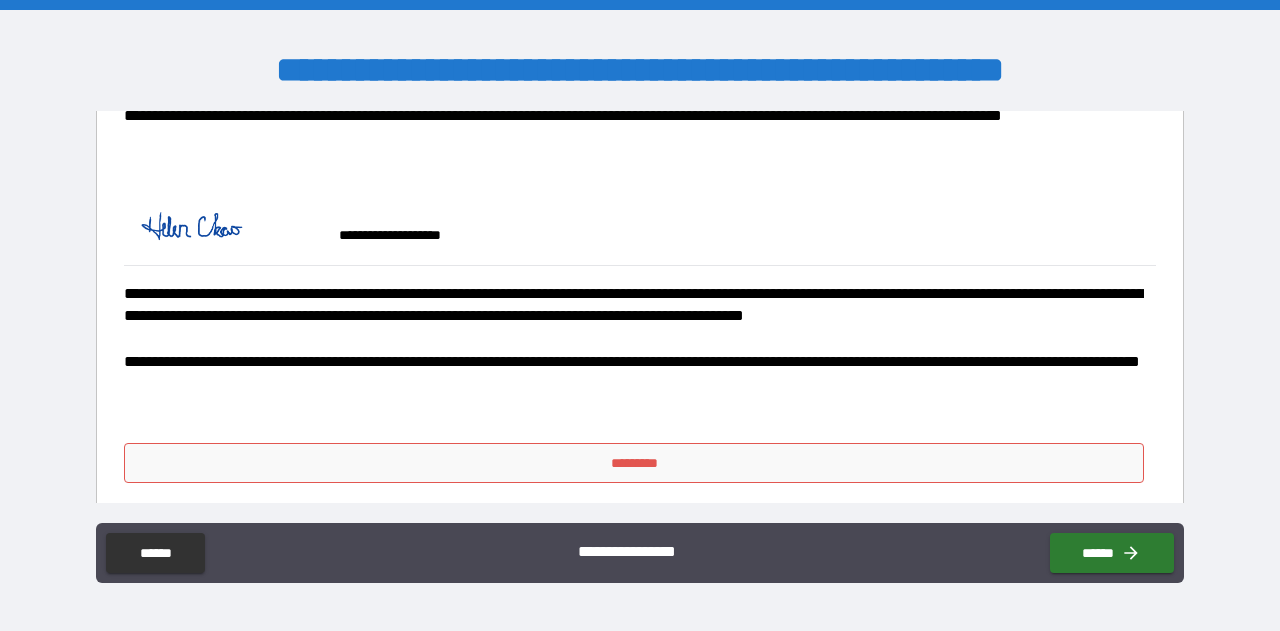 scroll, scrollTop: 3850, scrollLeft: 0, axis: vertical 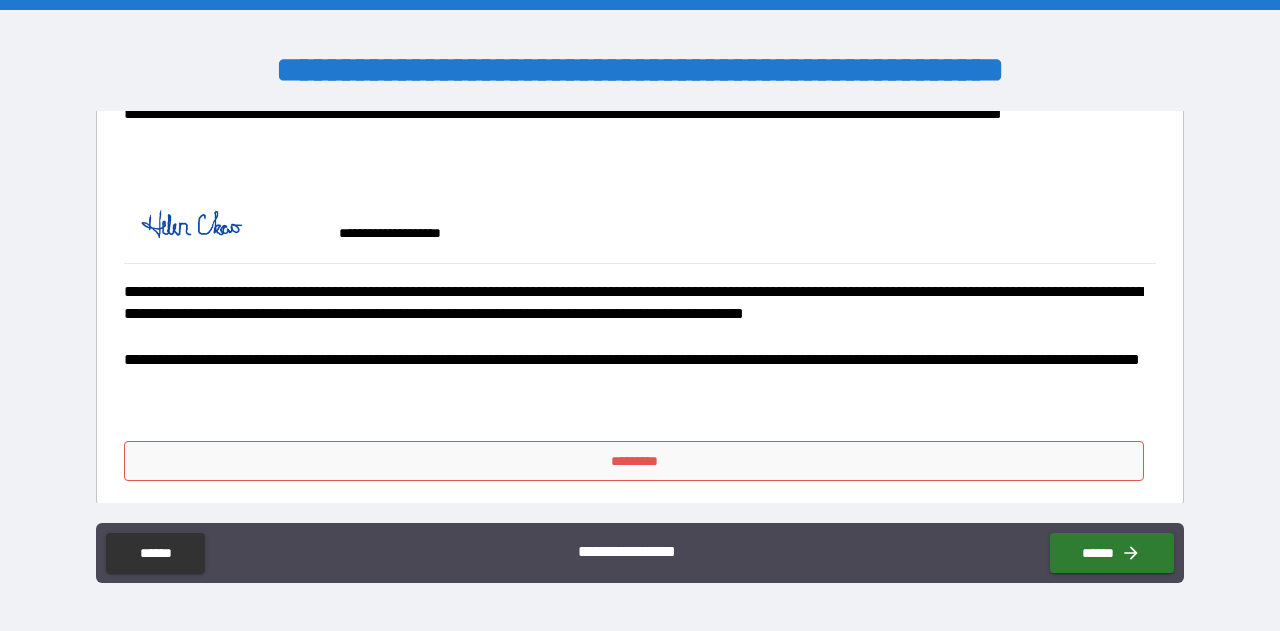 type on "**" 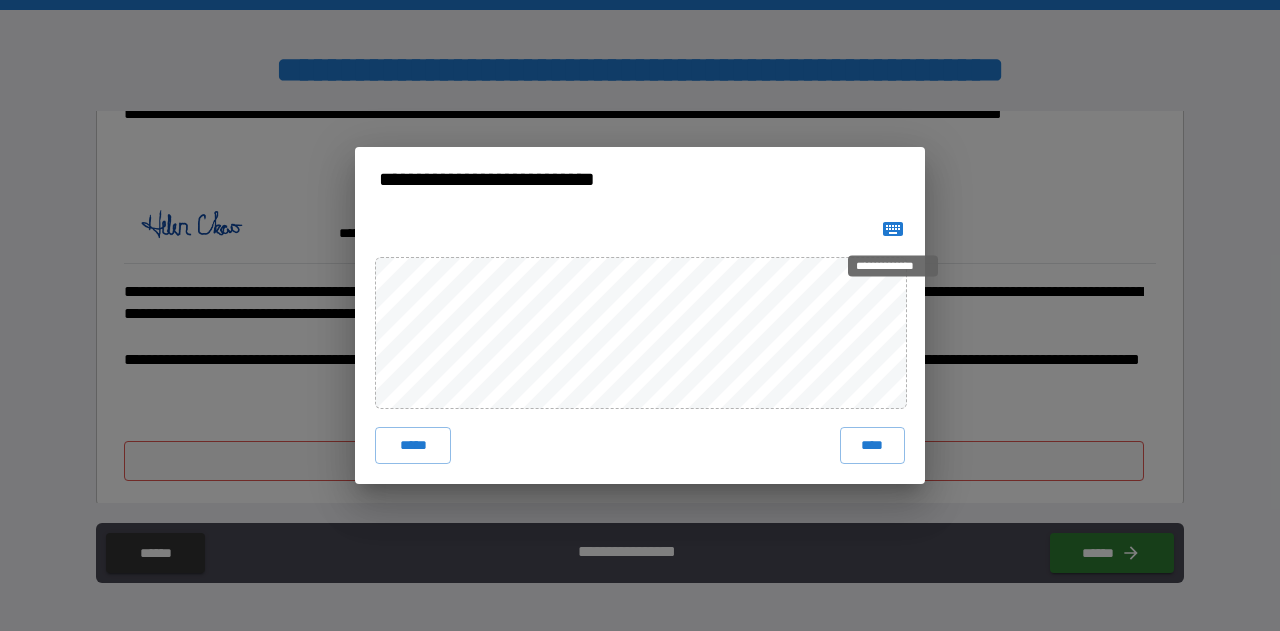 click 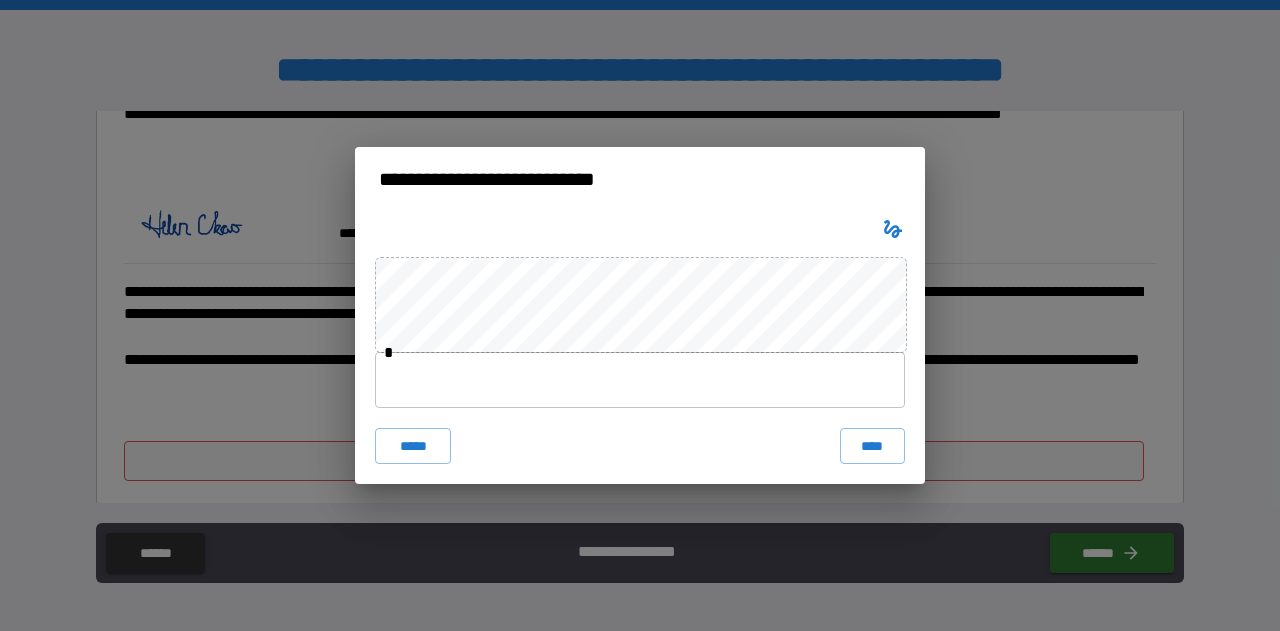 type 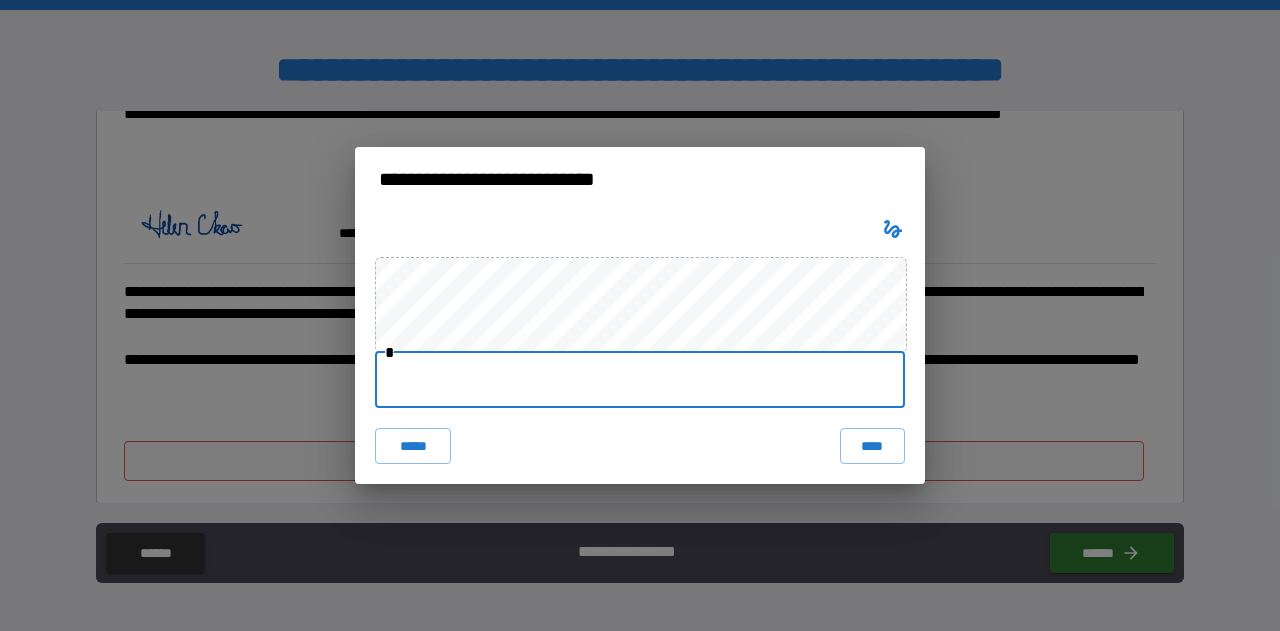 click at bounding box center [640, 380] 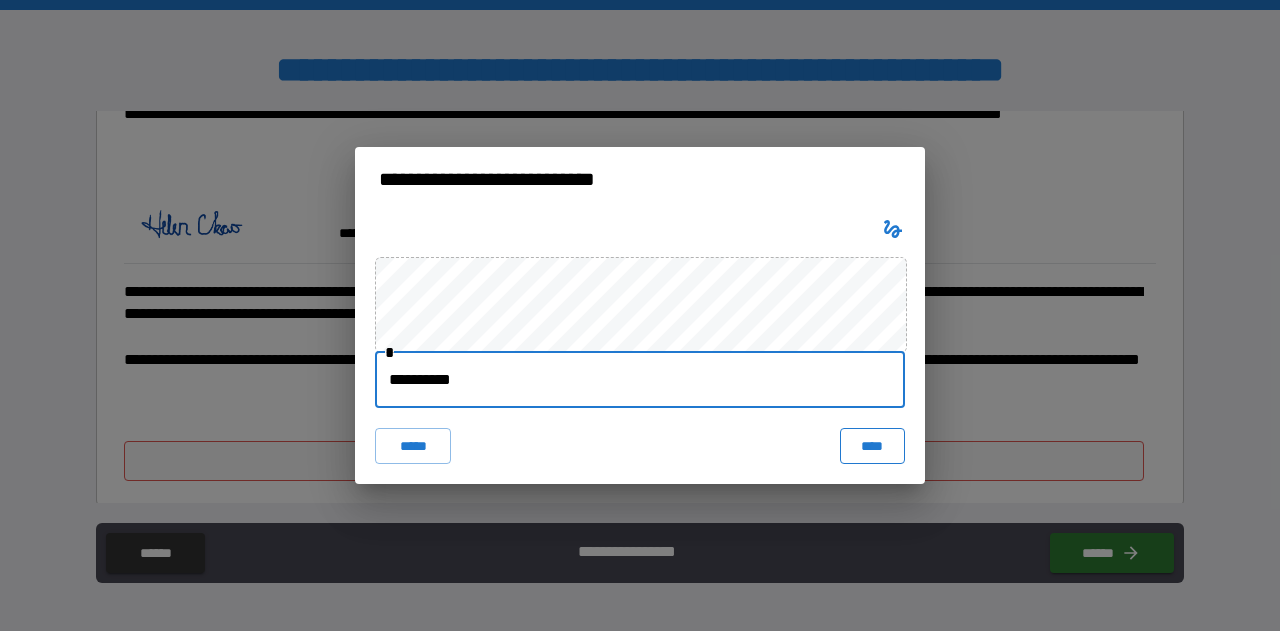 type on "**********" 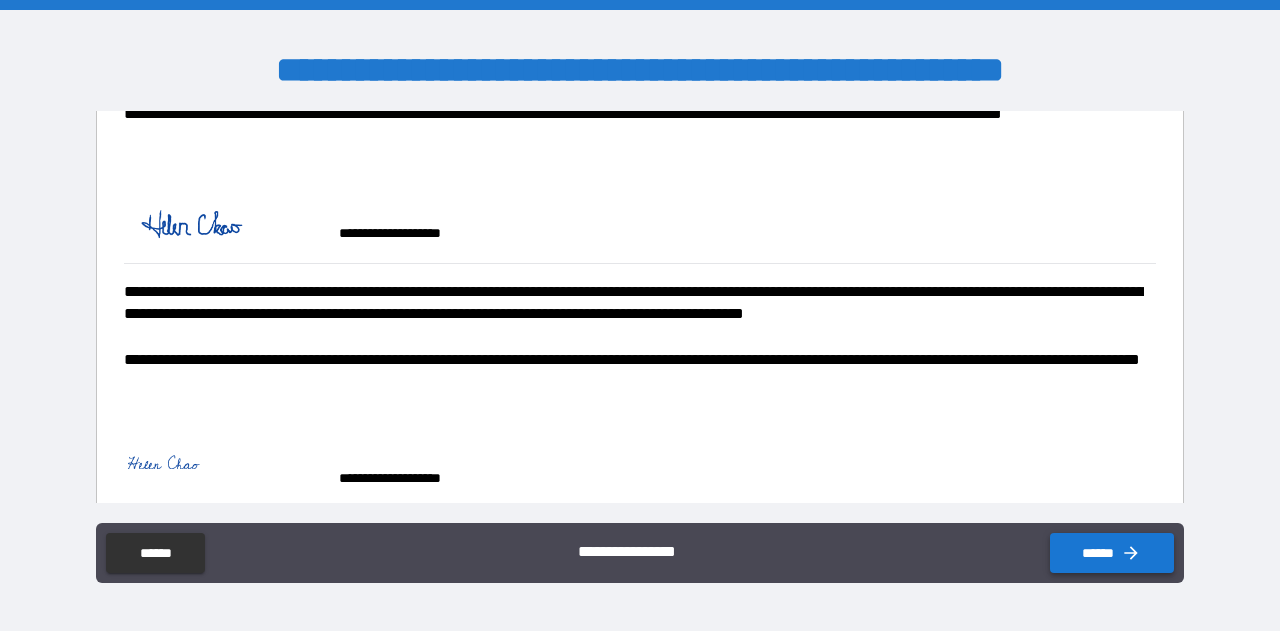 click 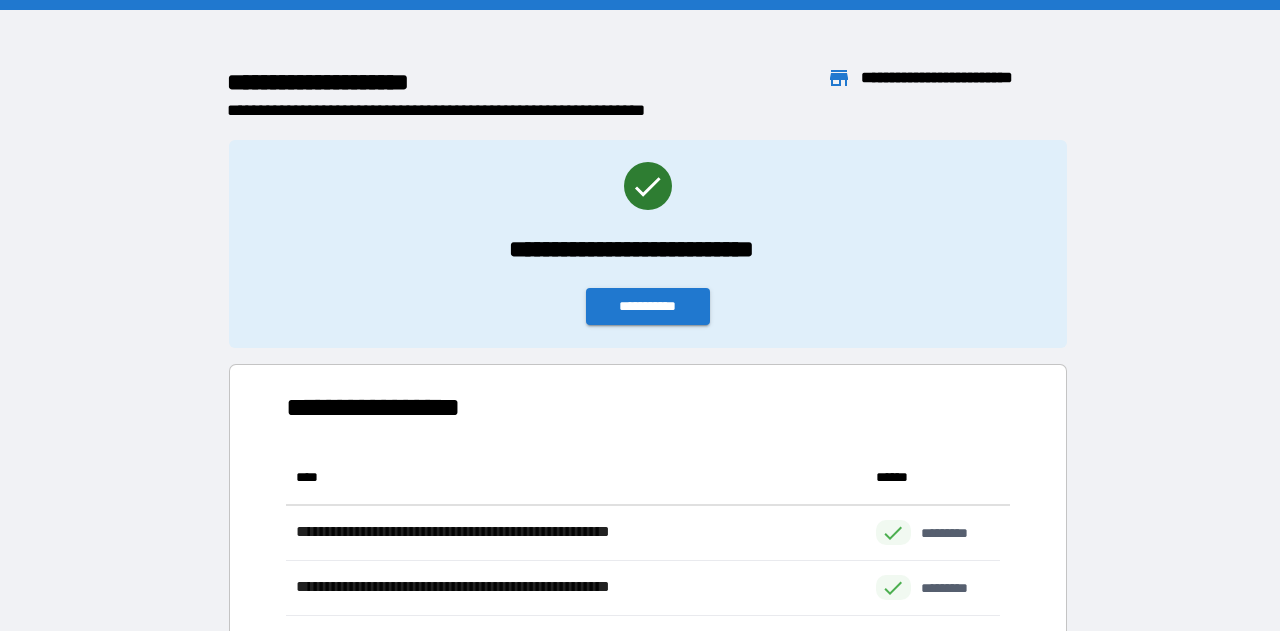 scroll, scrollTop: 16, scrollLeft: 16, axis: both 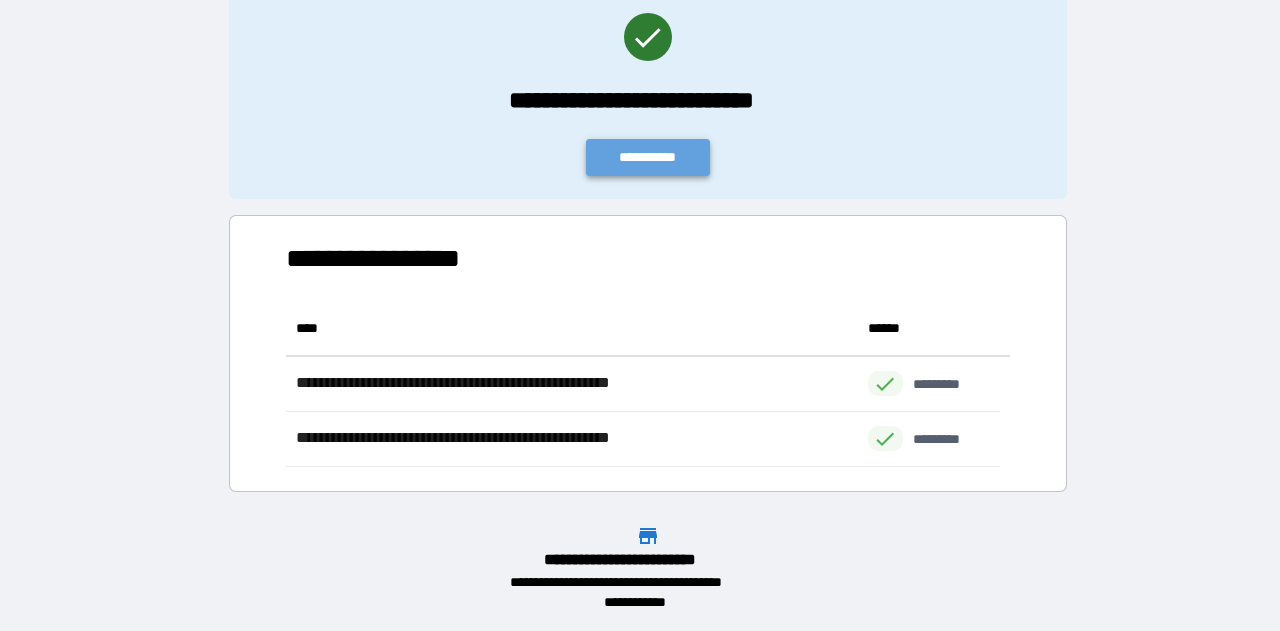 click on "**********" at bounding box center [648, 157] 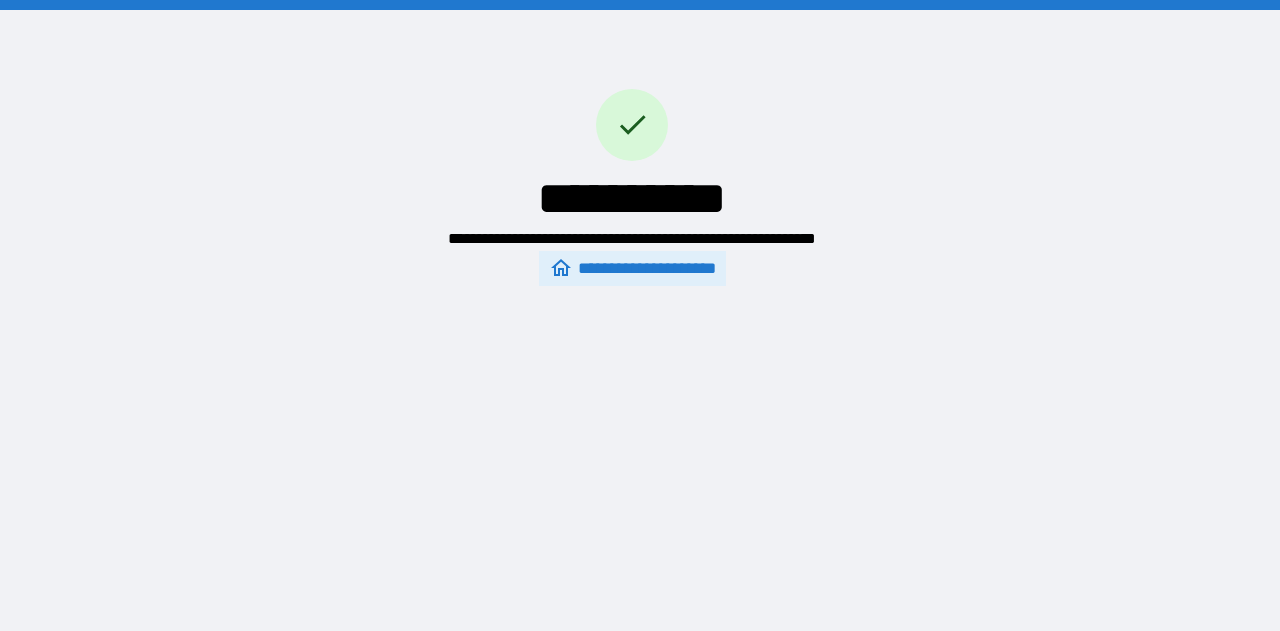 scroll, scrollTop: 0, scrollLeft: 0, axis: both 